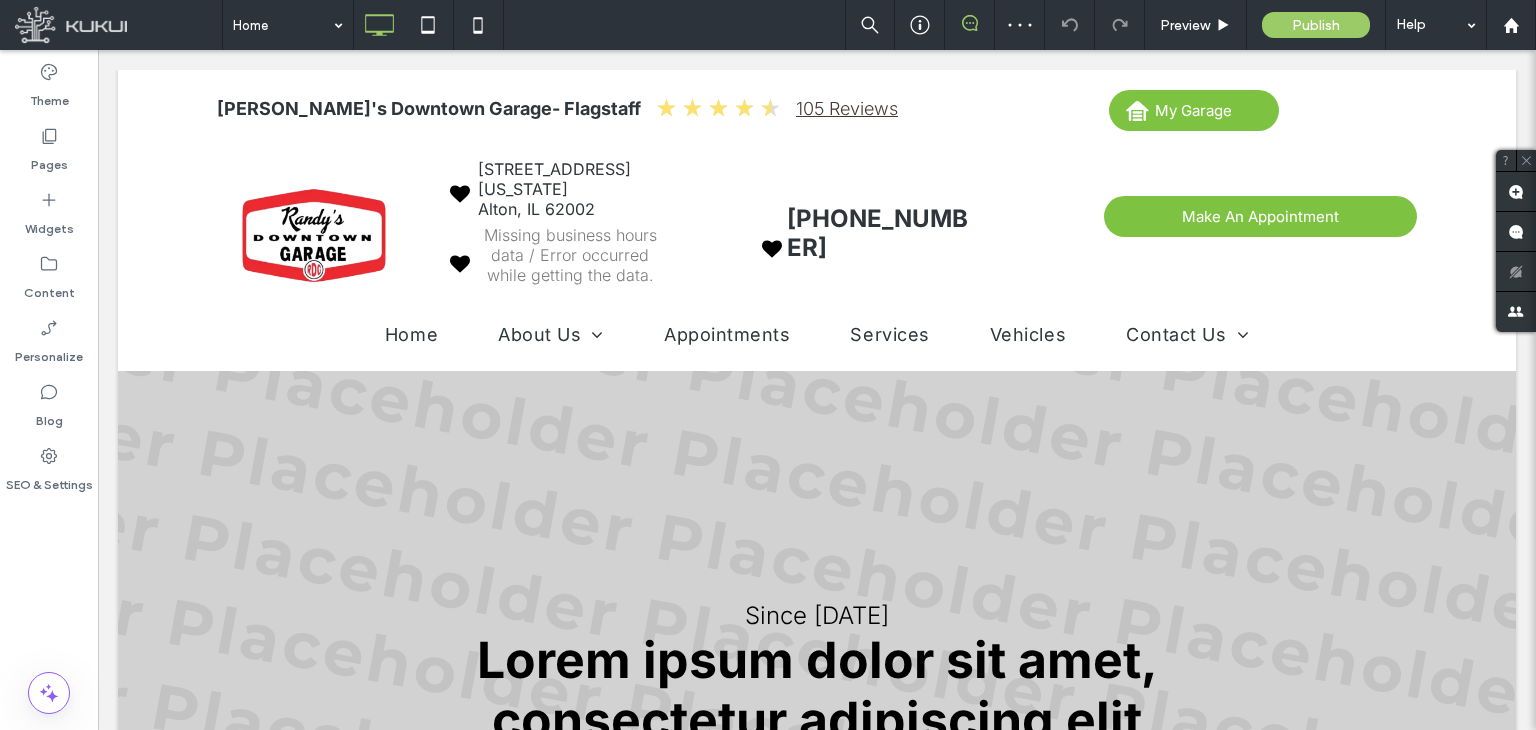 scroll, scrollTop: 0, scrollLeft: 0, axis: both 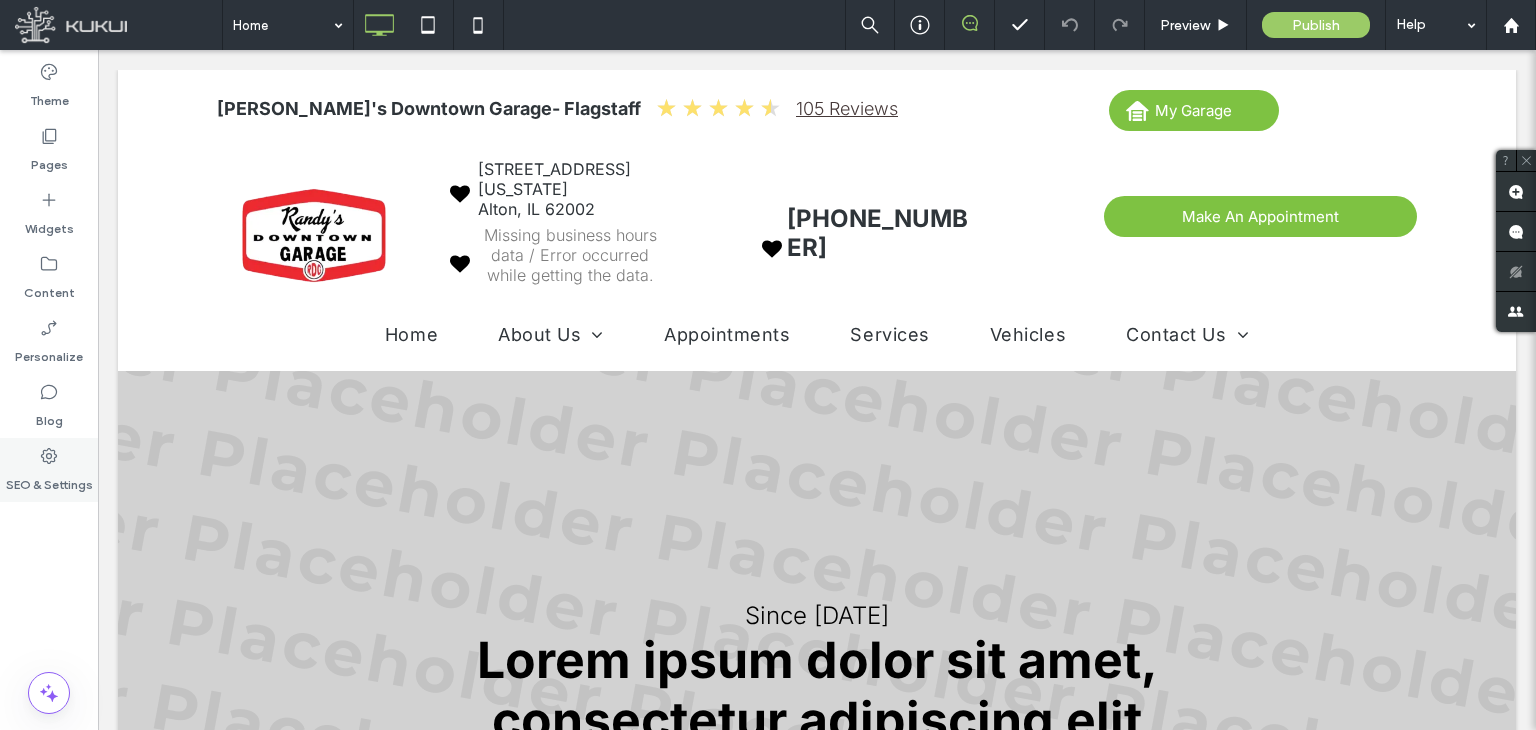 click on "SEO & Settings" at bounding box center (49, 470) 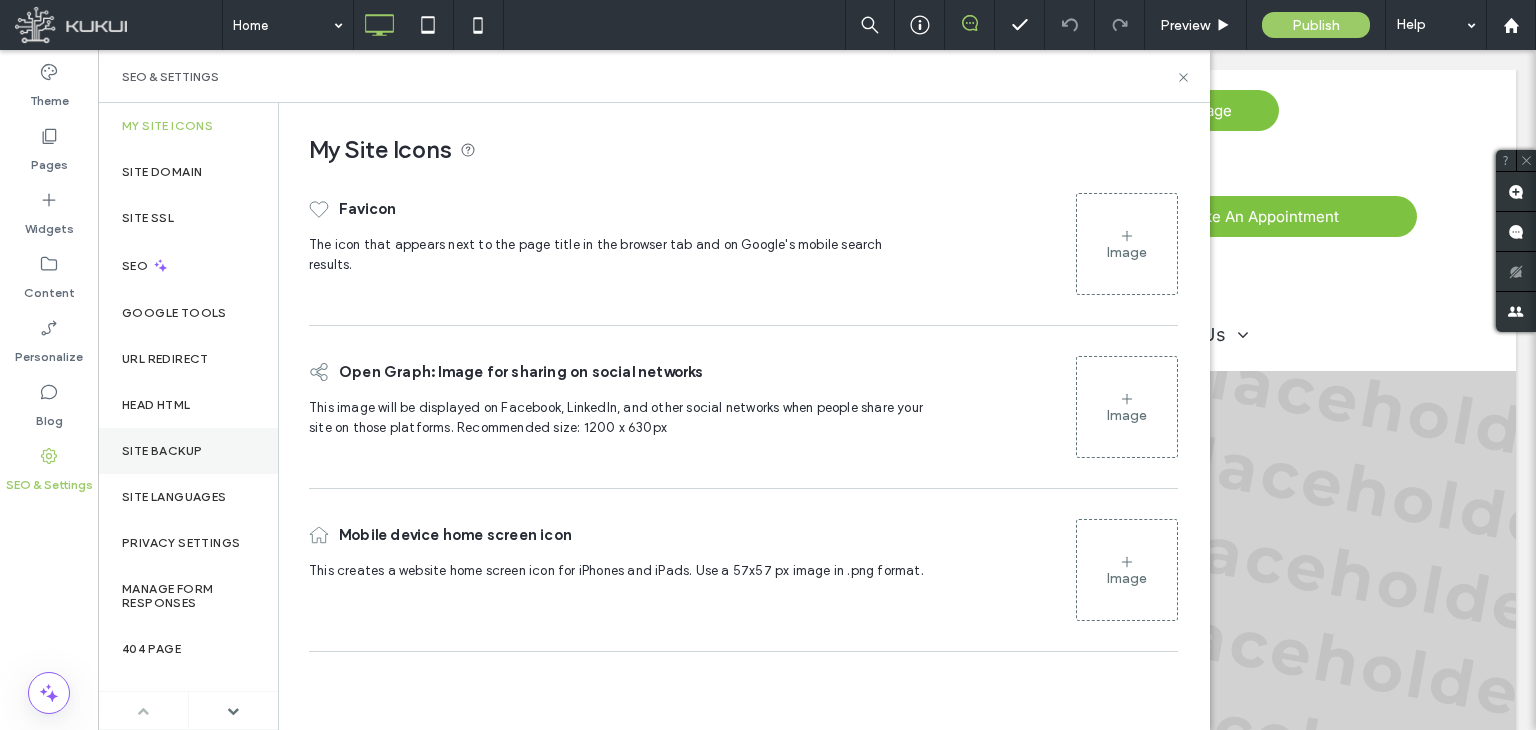 click on "Site Backup" at bounding box center [162, 451] 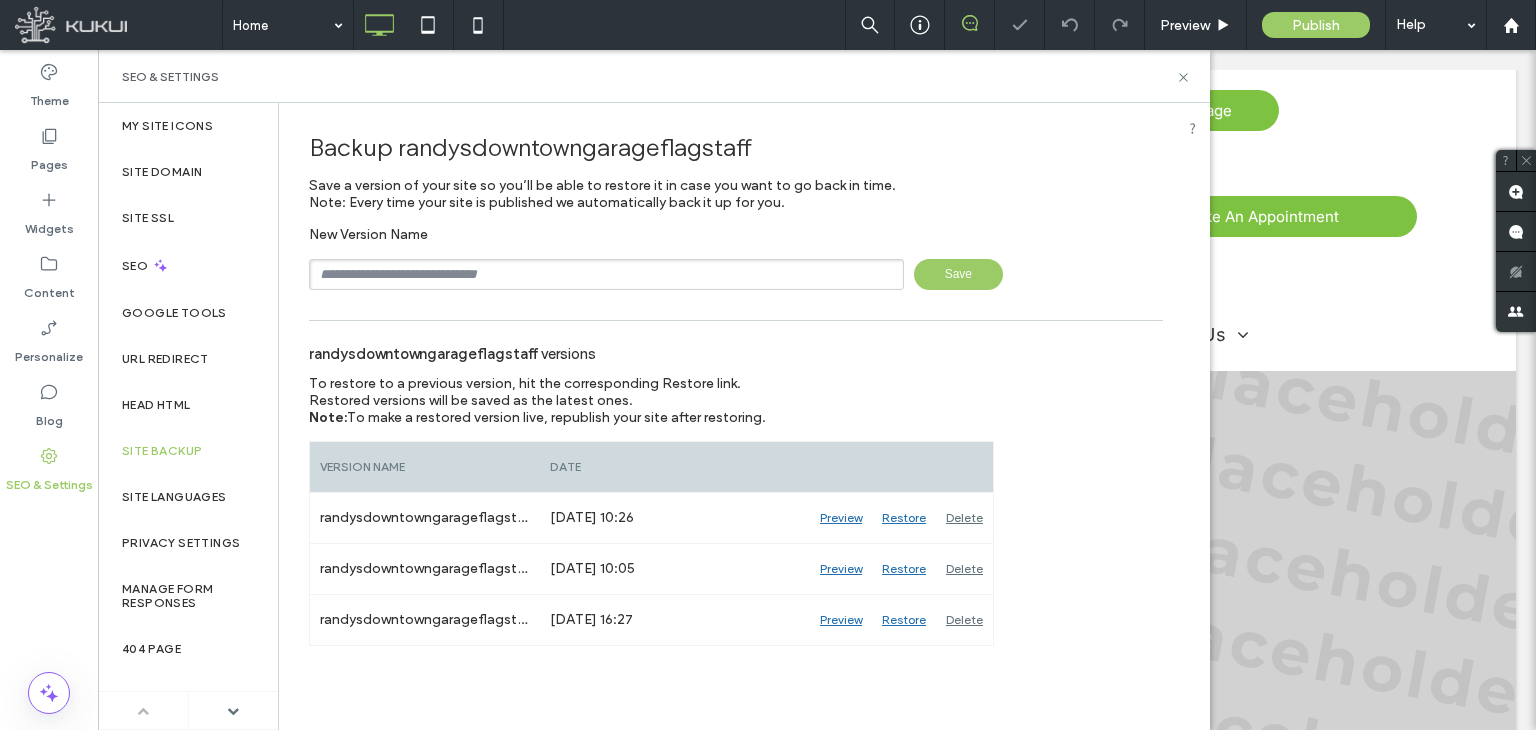 click at bounding box center [606, 274] 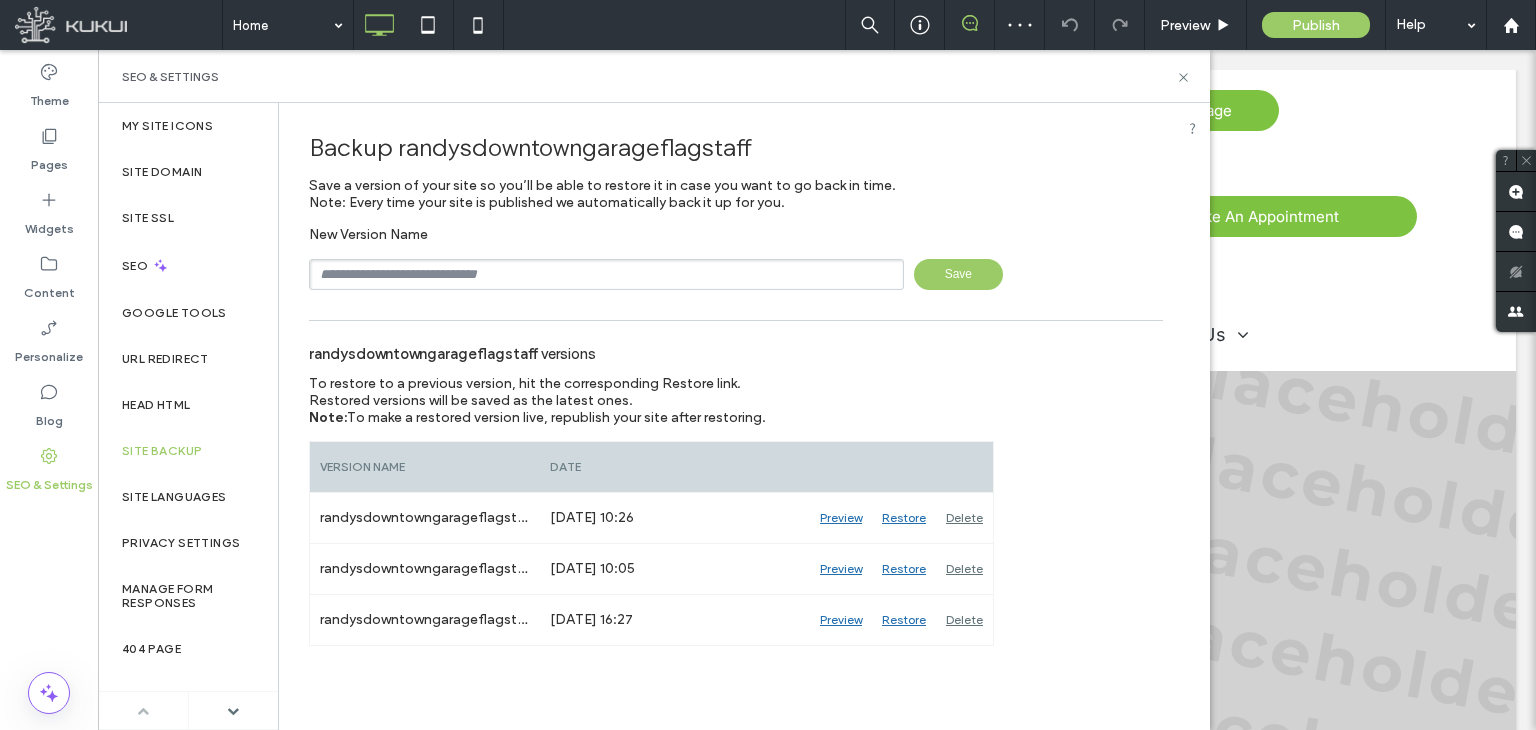 click at bounding box center [606, 274] 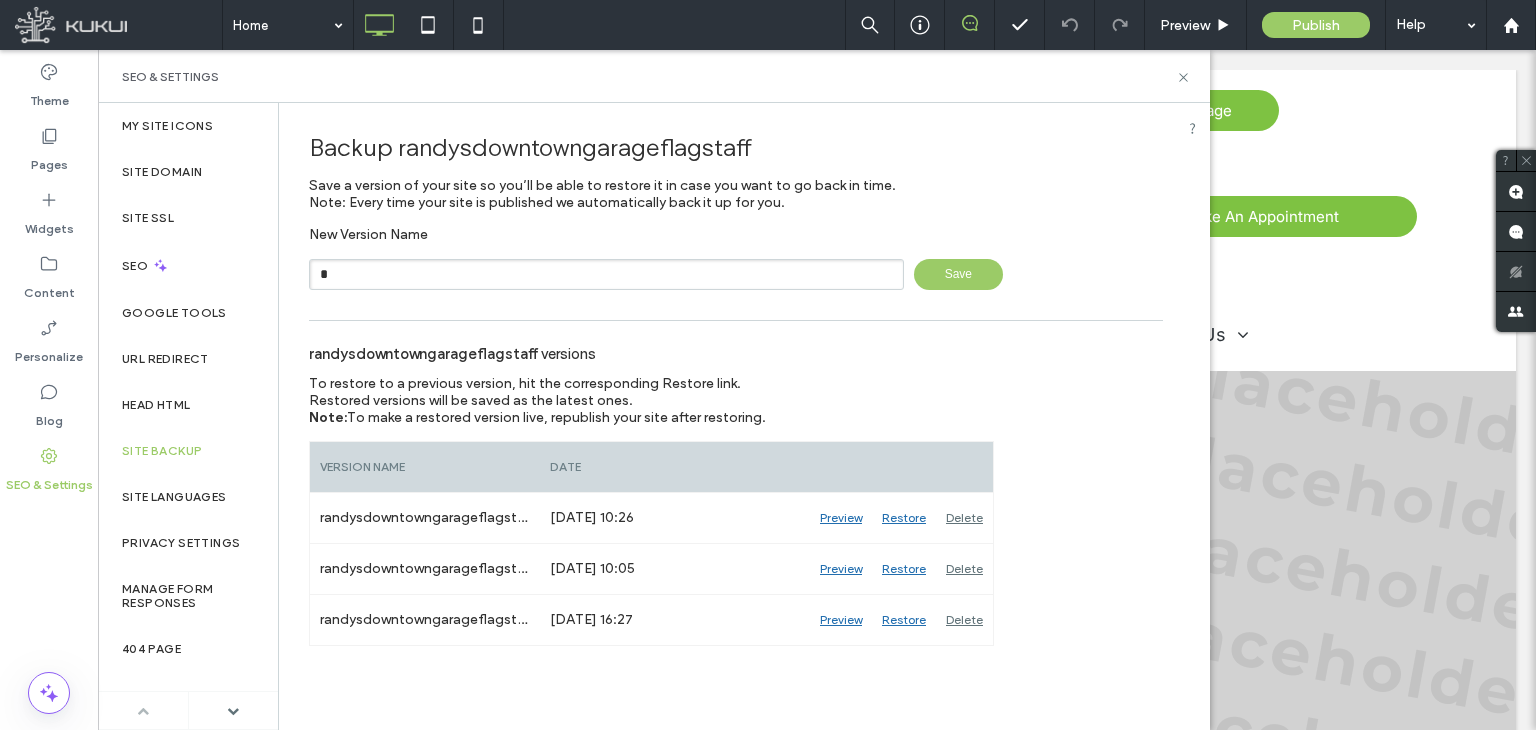type on "**********" 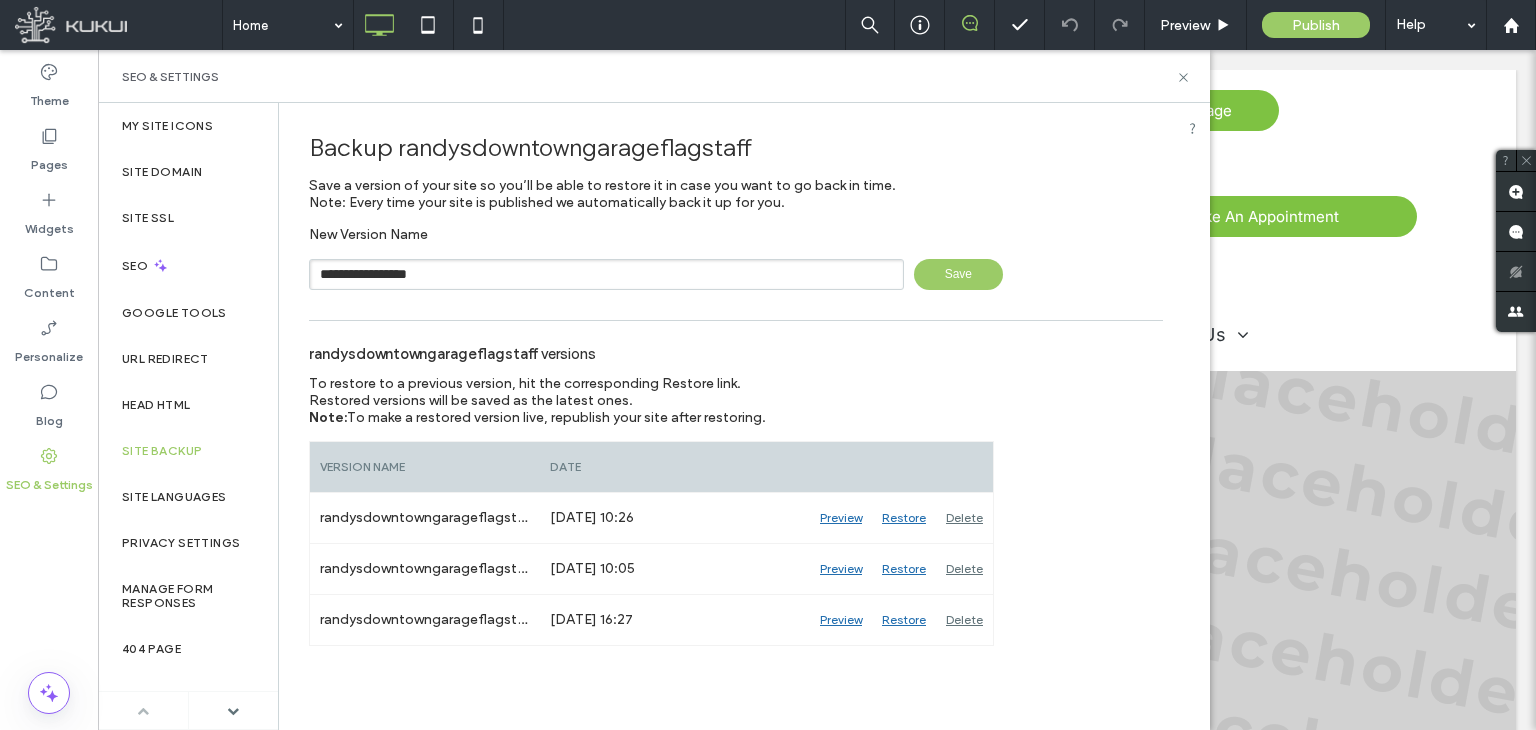 click on "Save" at bounding box center (958, 274) 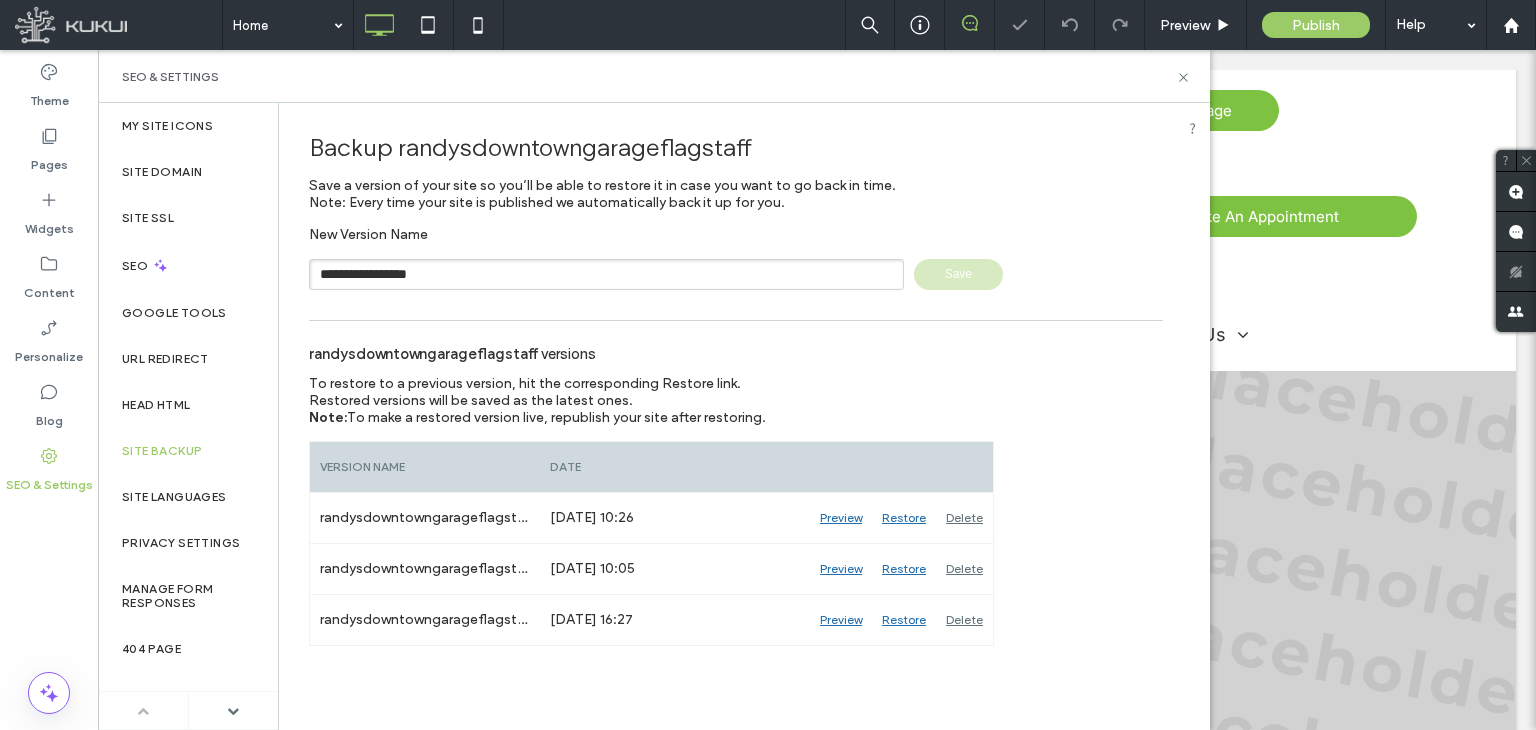 type 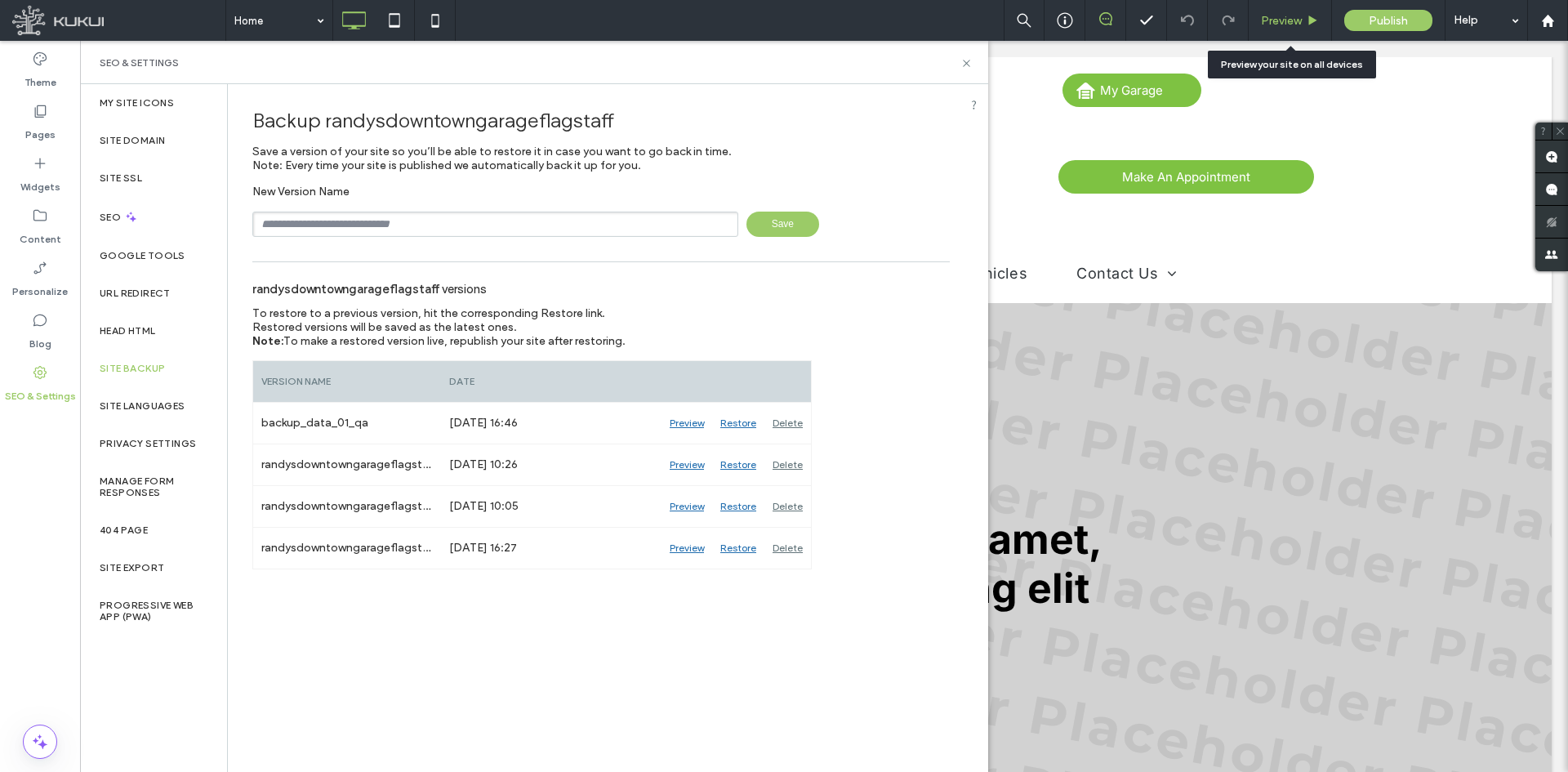 click on "Preview" at bounding box center (1290, 20) 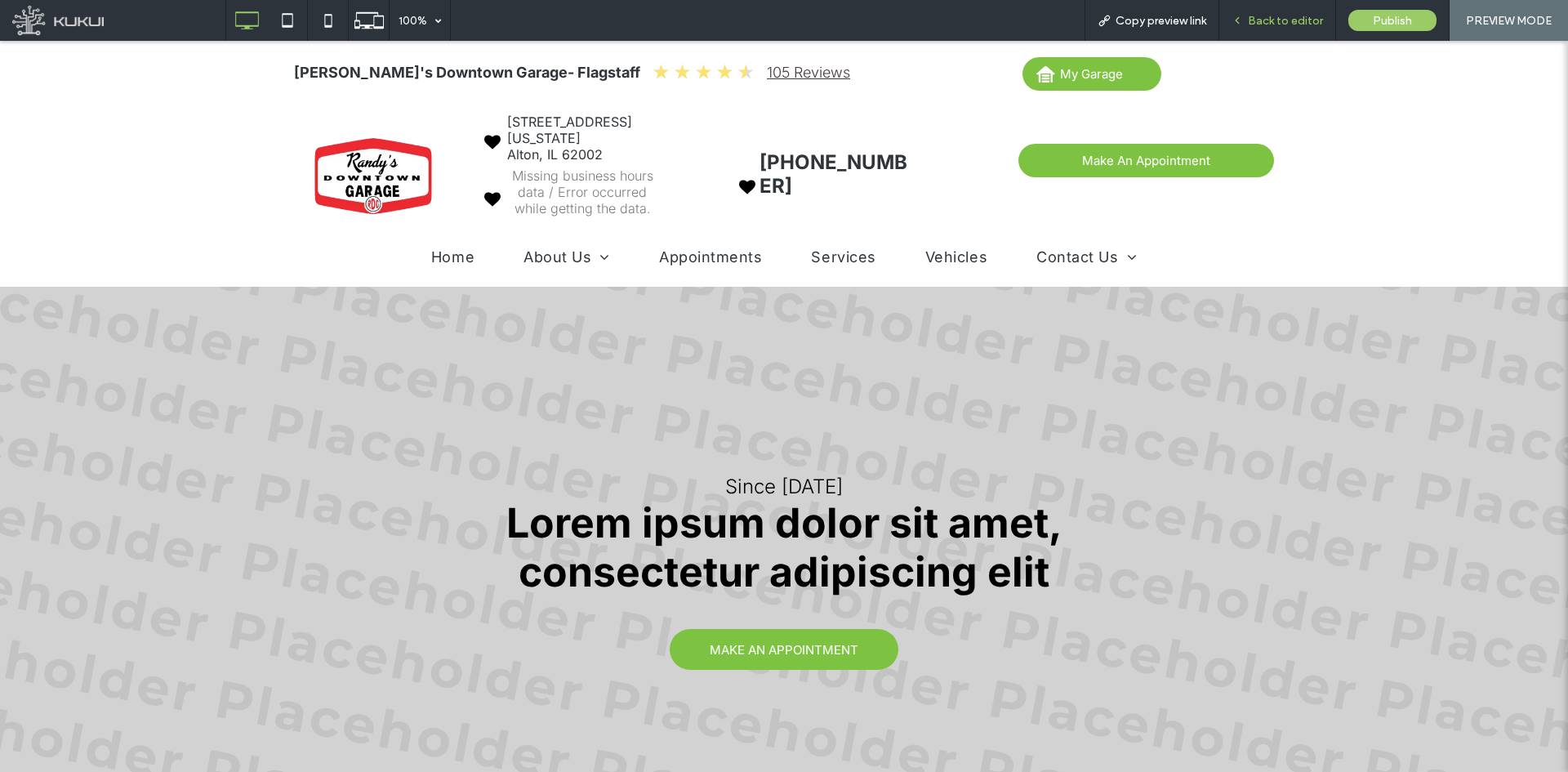 click on "Back to editor" at bounding box center (1285, 20) 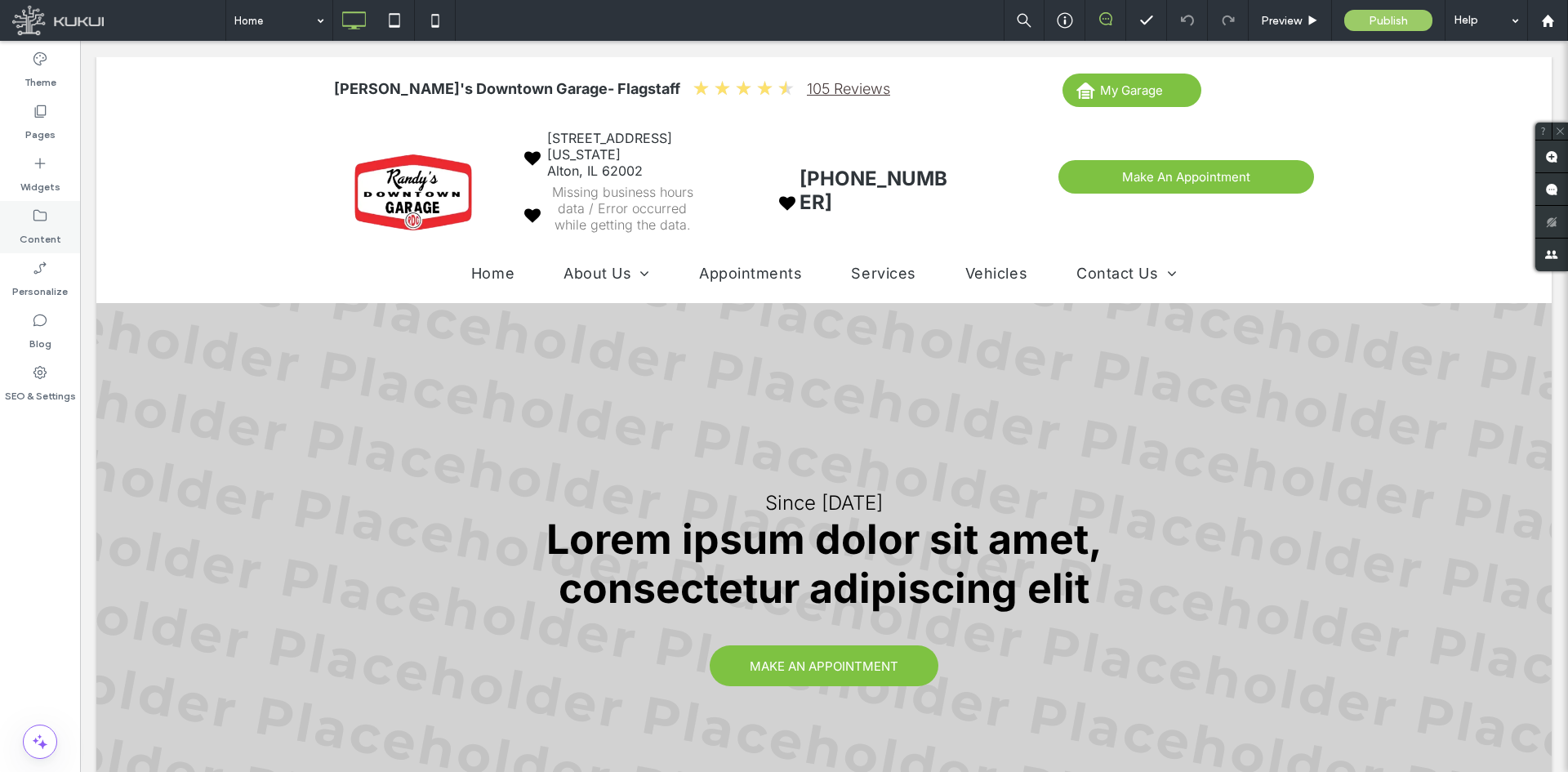 click on "Content" at bounding box center [40, 227] 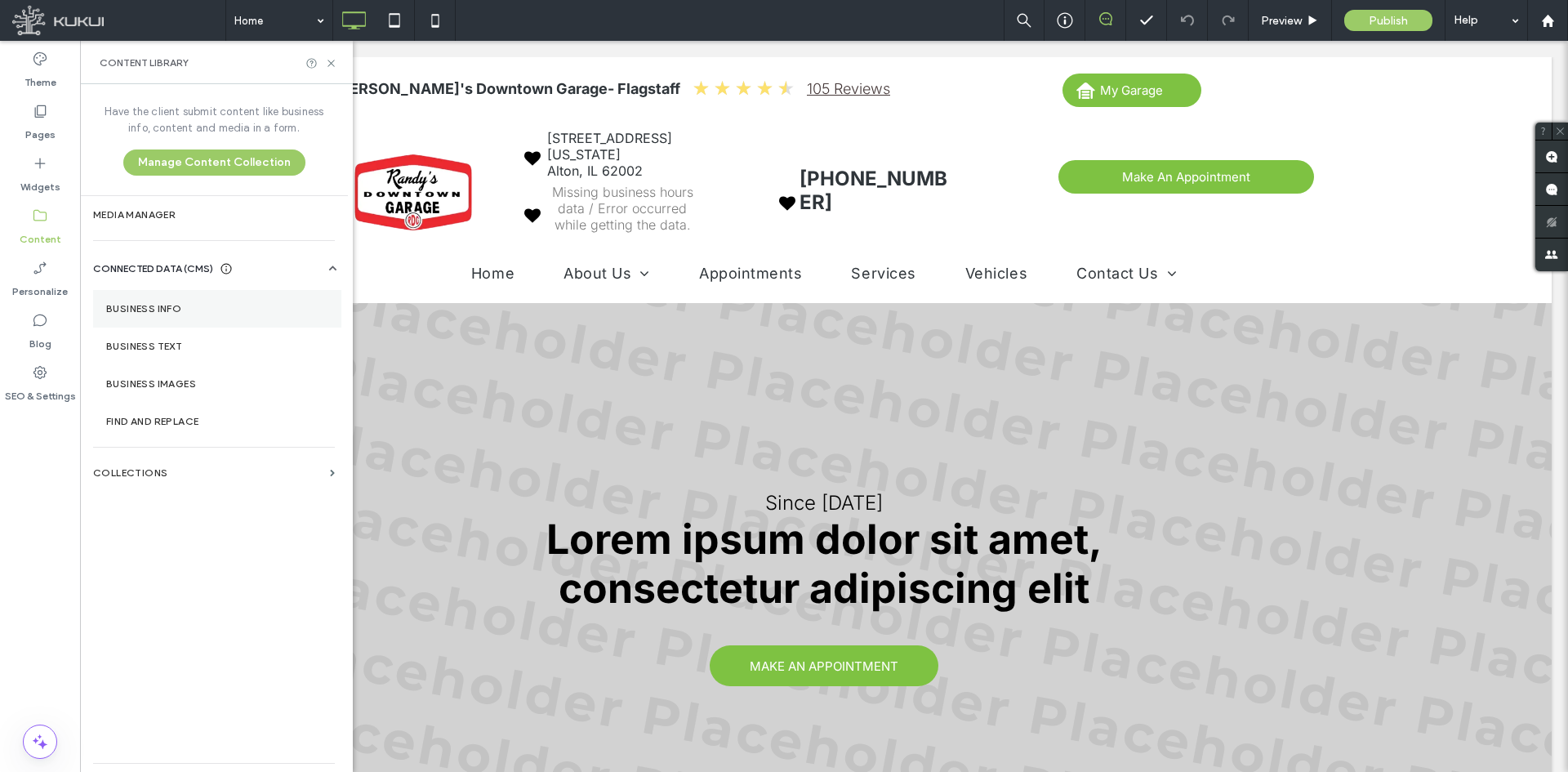 click on "Business Info" at bounding box center [217, 309] 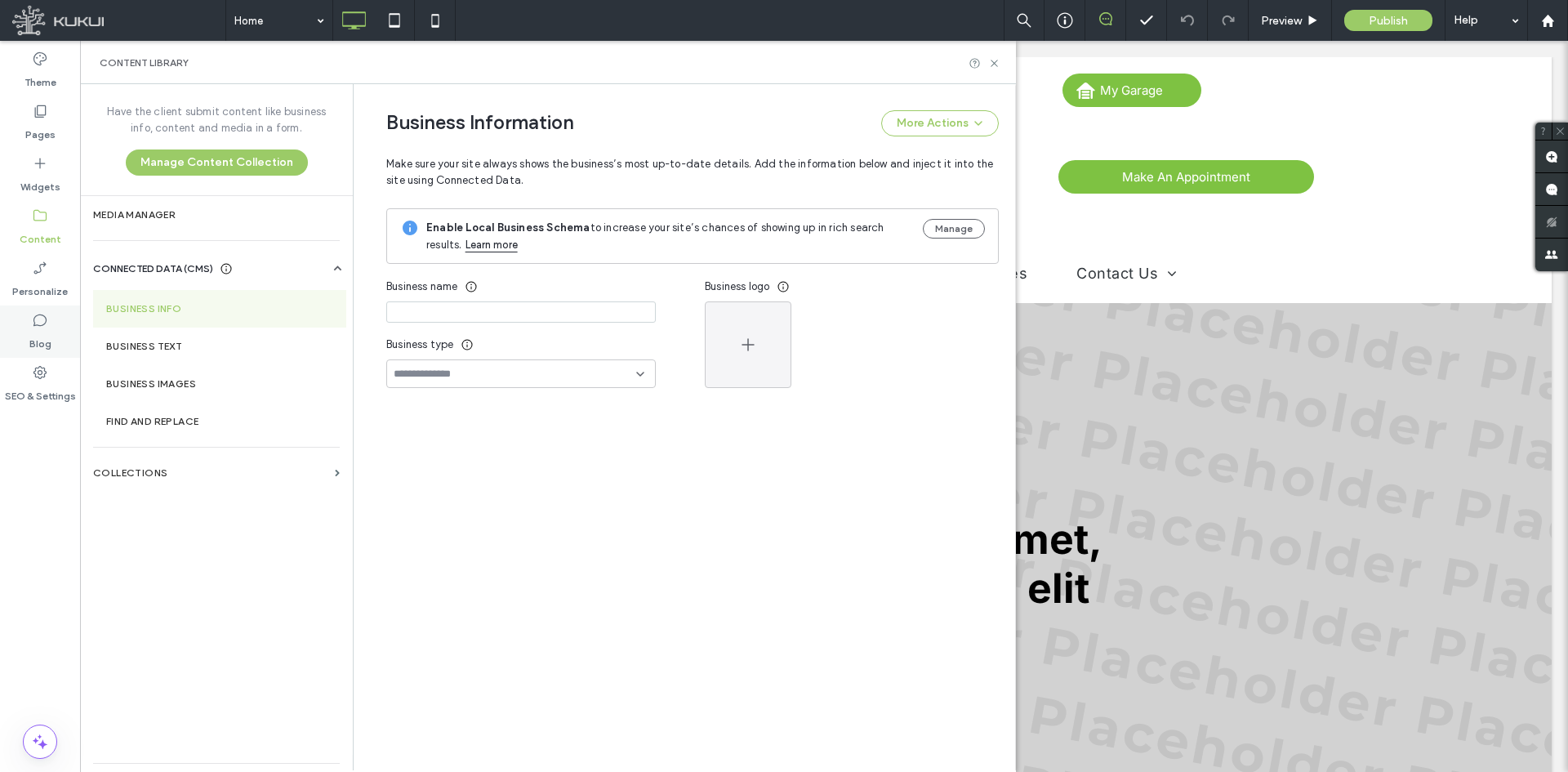 type on "**********" 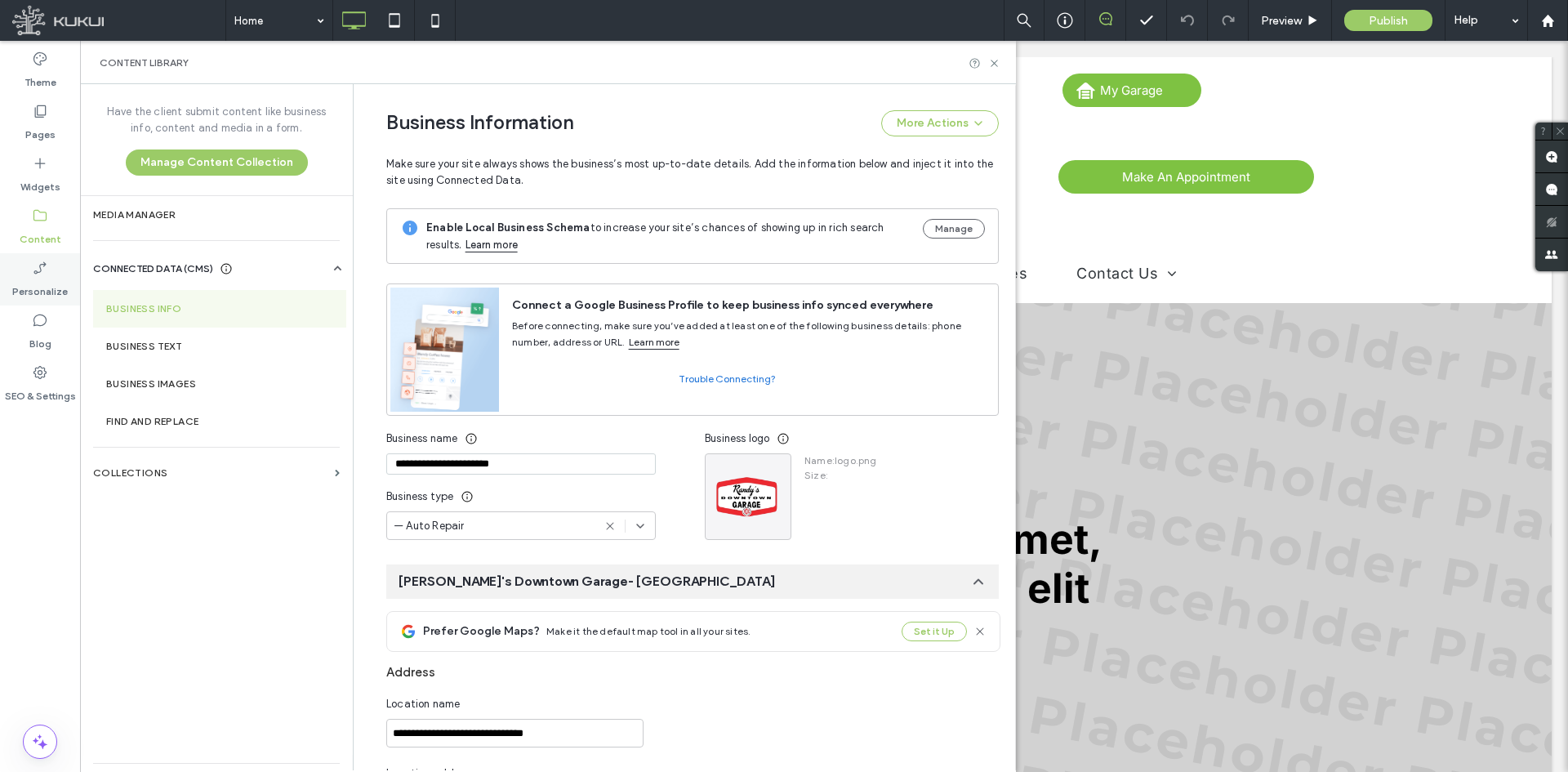 scroll, scrollTop: 0, scrollLeft: 0, axis: both 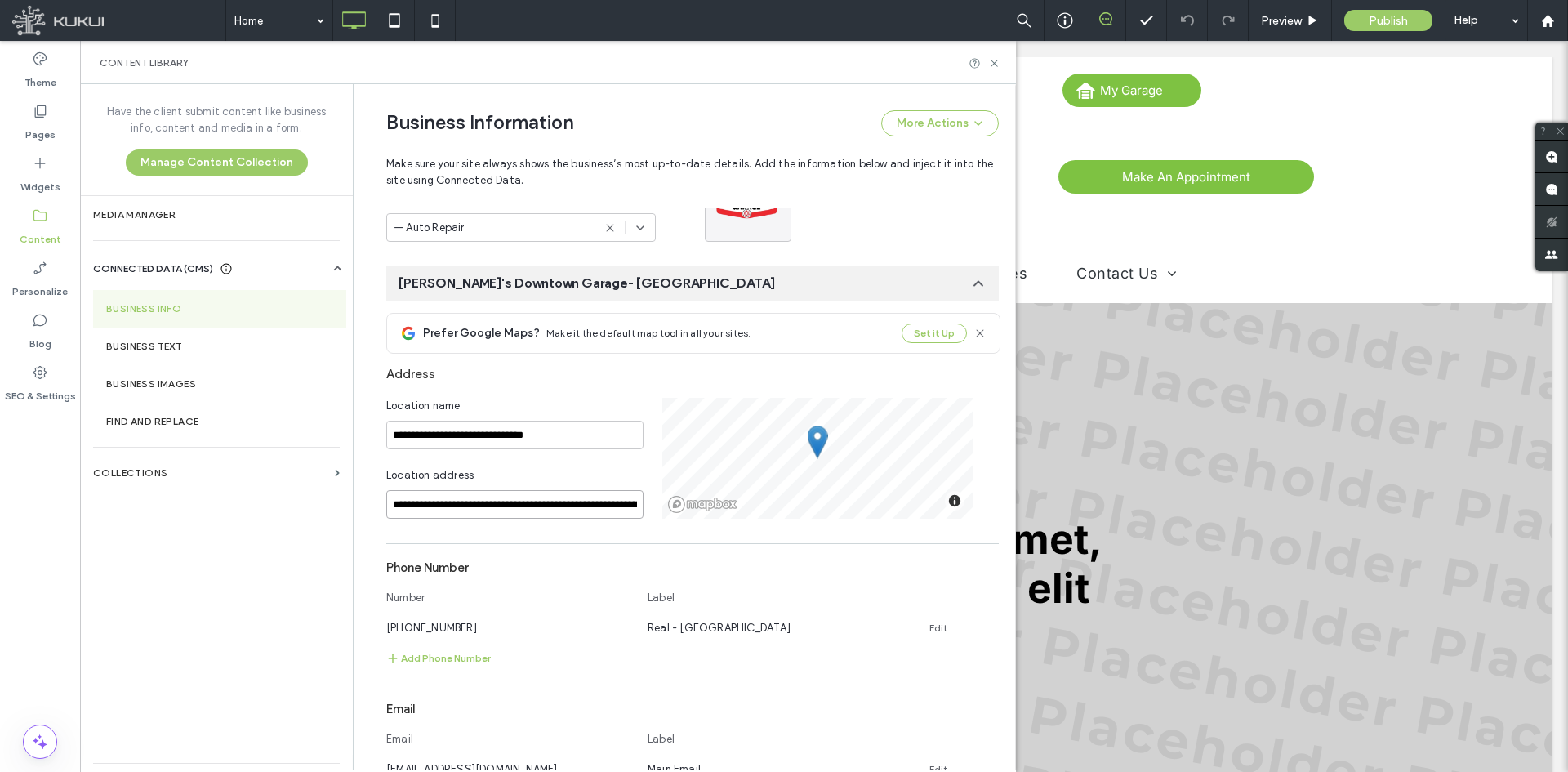 drag, startPoint x: 549, startPoint y: 496, endPoint x: 575, endPoint y: 498, distance: 26.07681 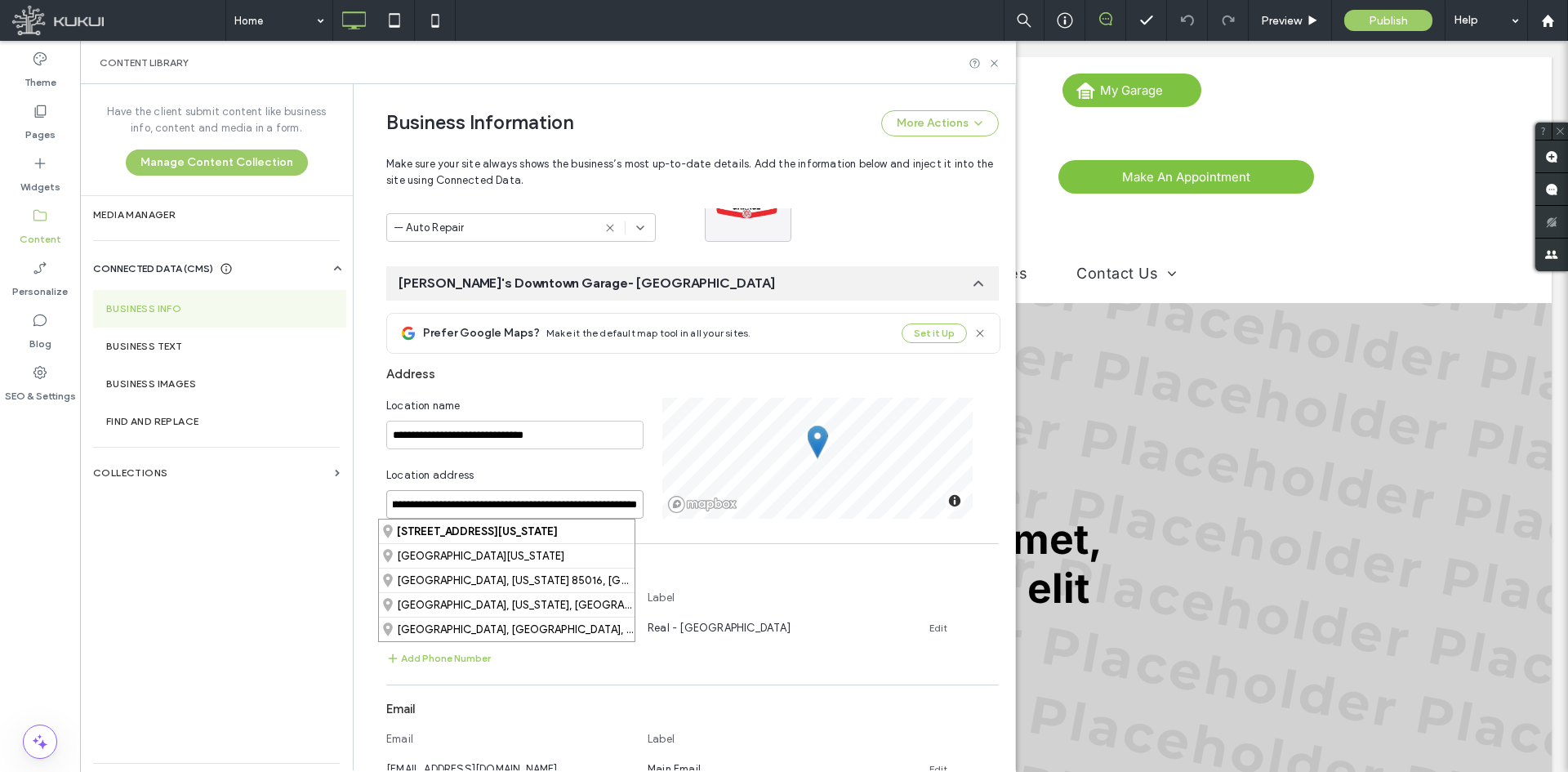 scroll, scrollTop: 0, scrollLeft: 52, axis: horizontal 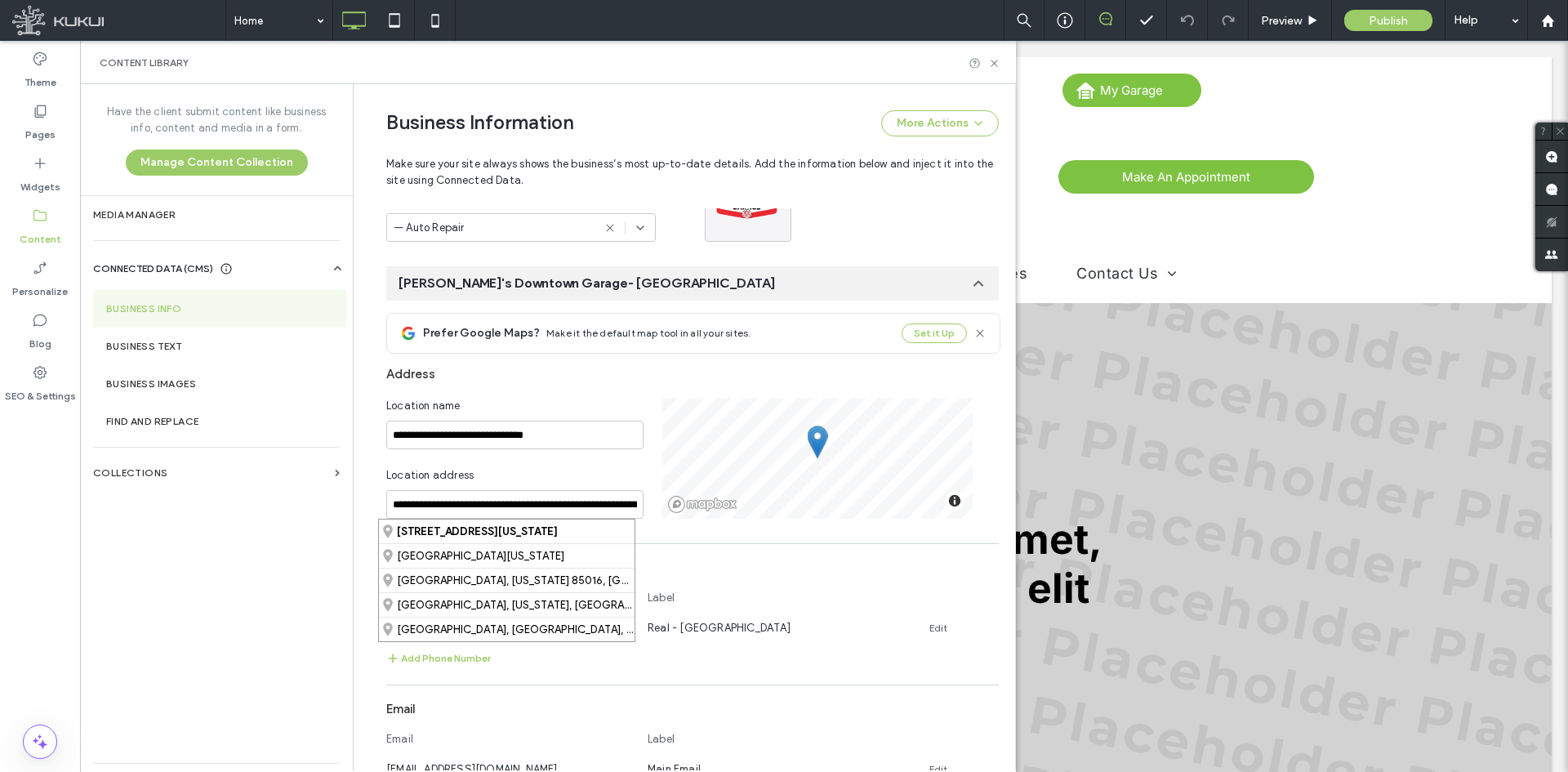 click on "Address" at bounding box center (693, 374) 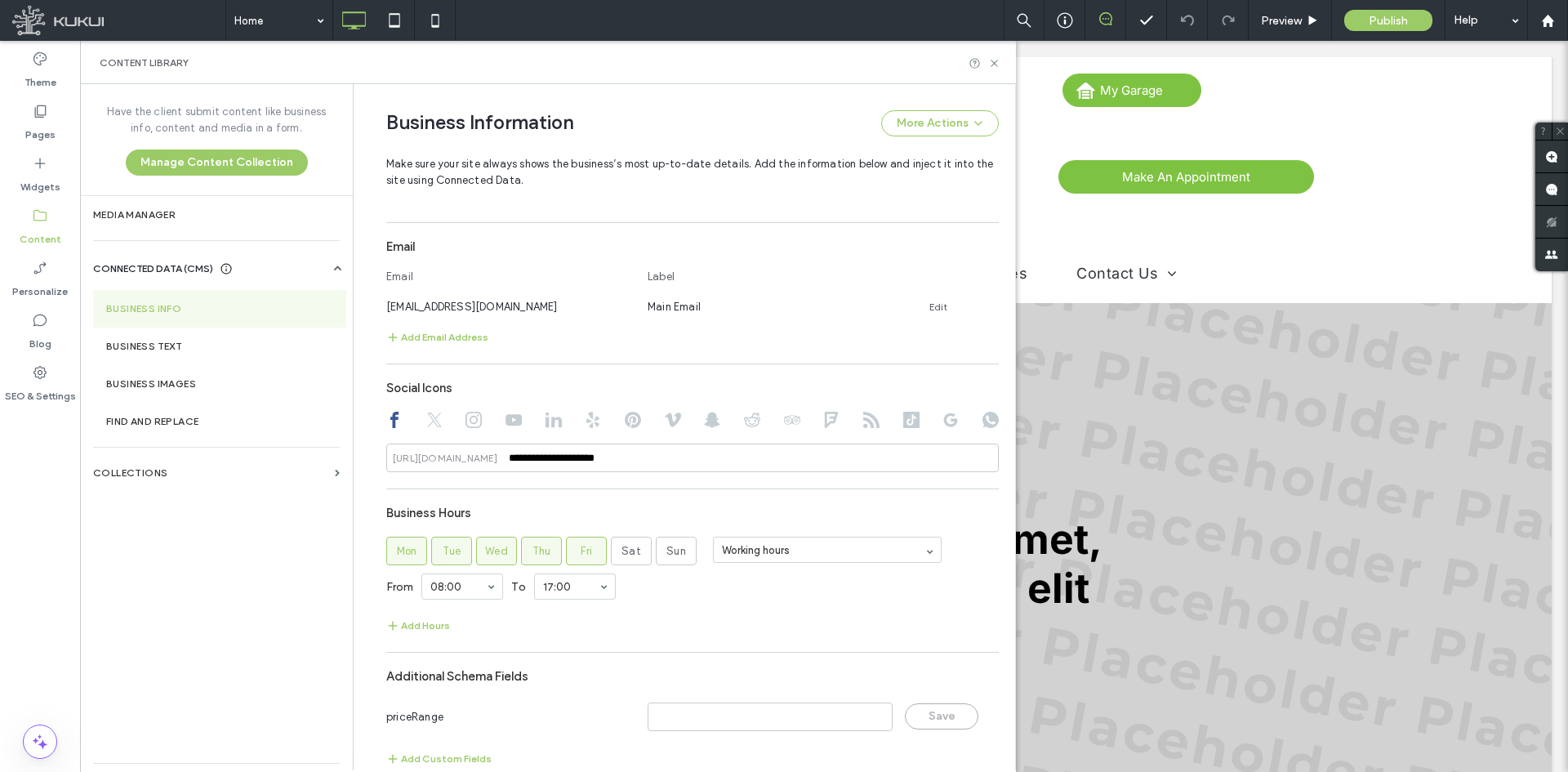scroll, scrollTop: 834, scrollLeft: 0, axis: vertical 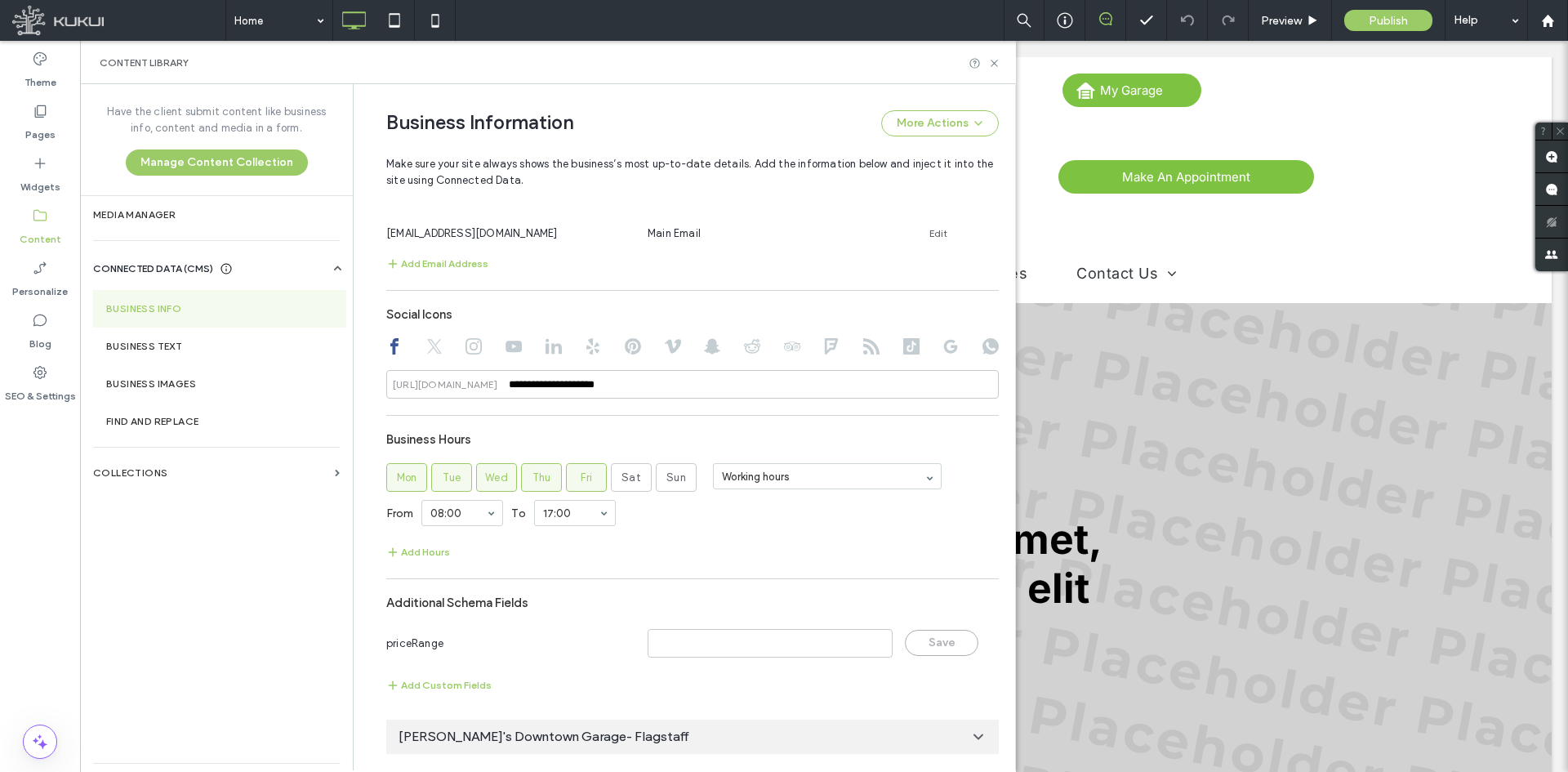 click 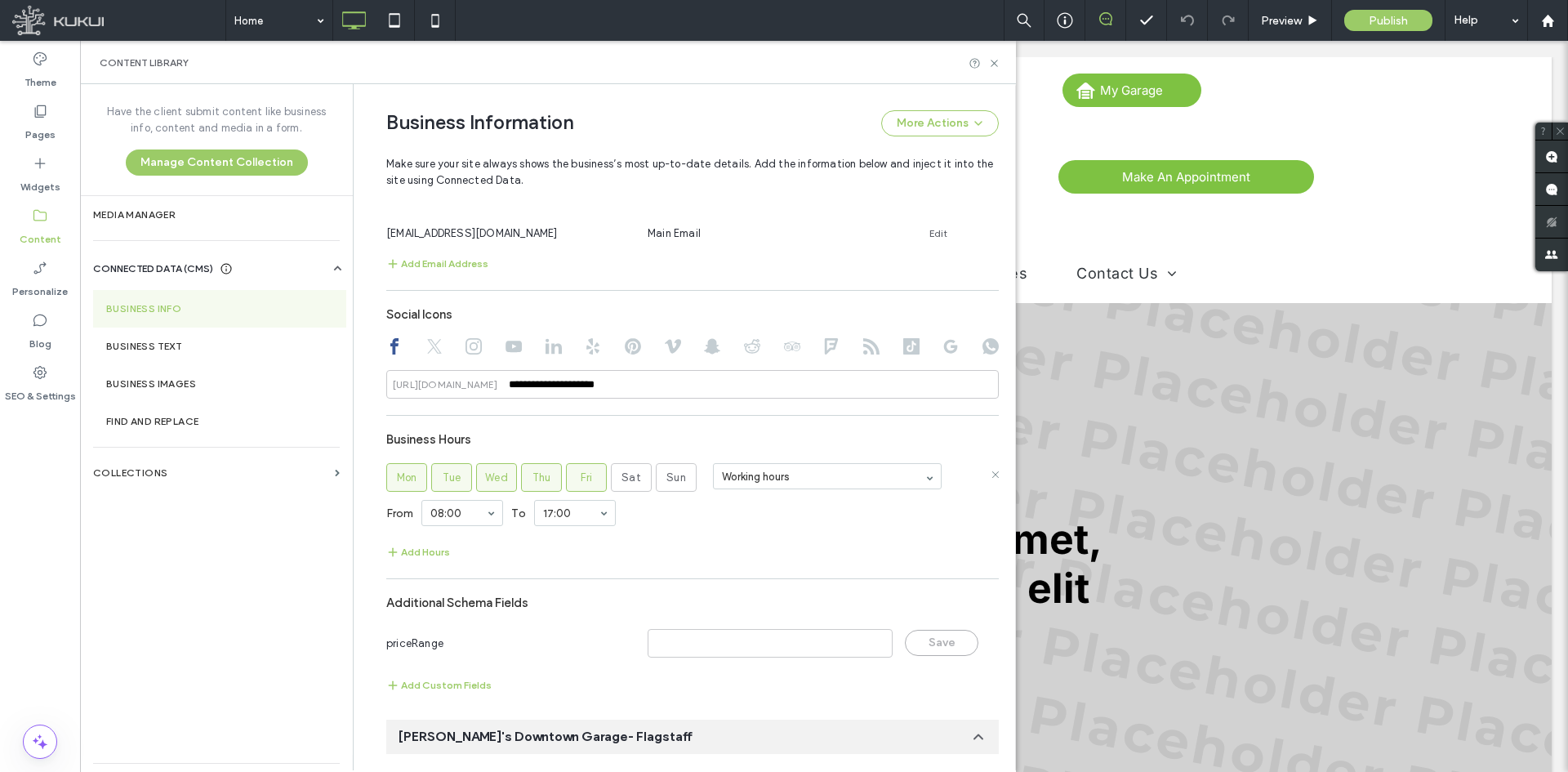 scroll, scrollTop: 0, scrollLeft: 0, axis: both 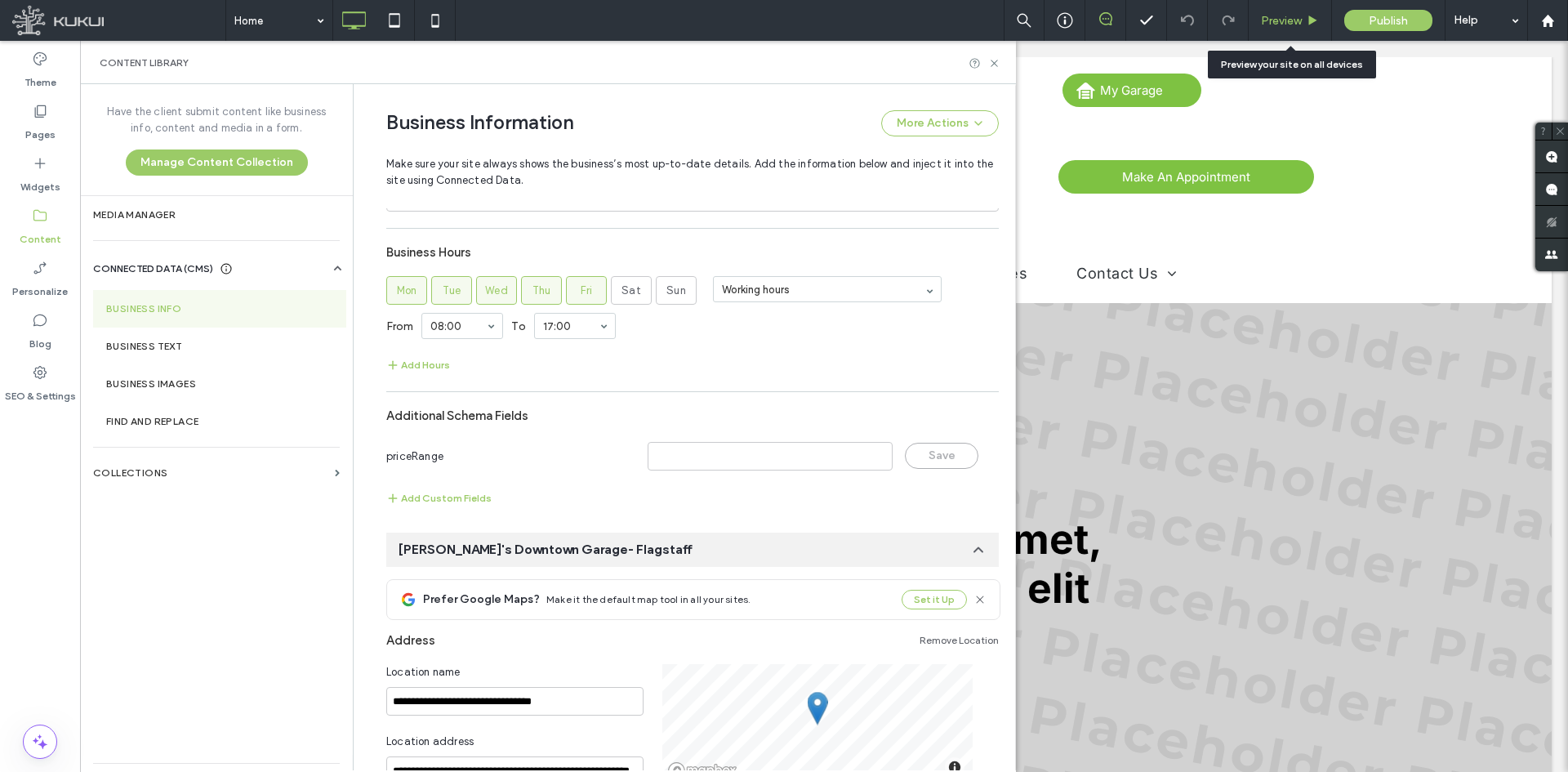 click on "Preview" at bounding box center (1290, 20) 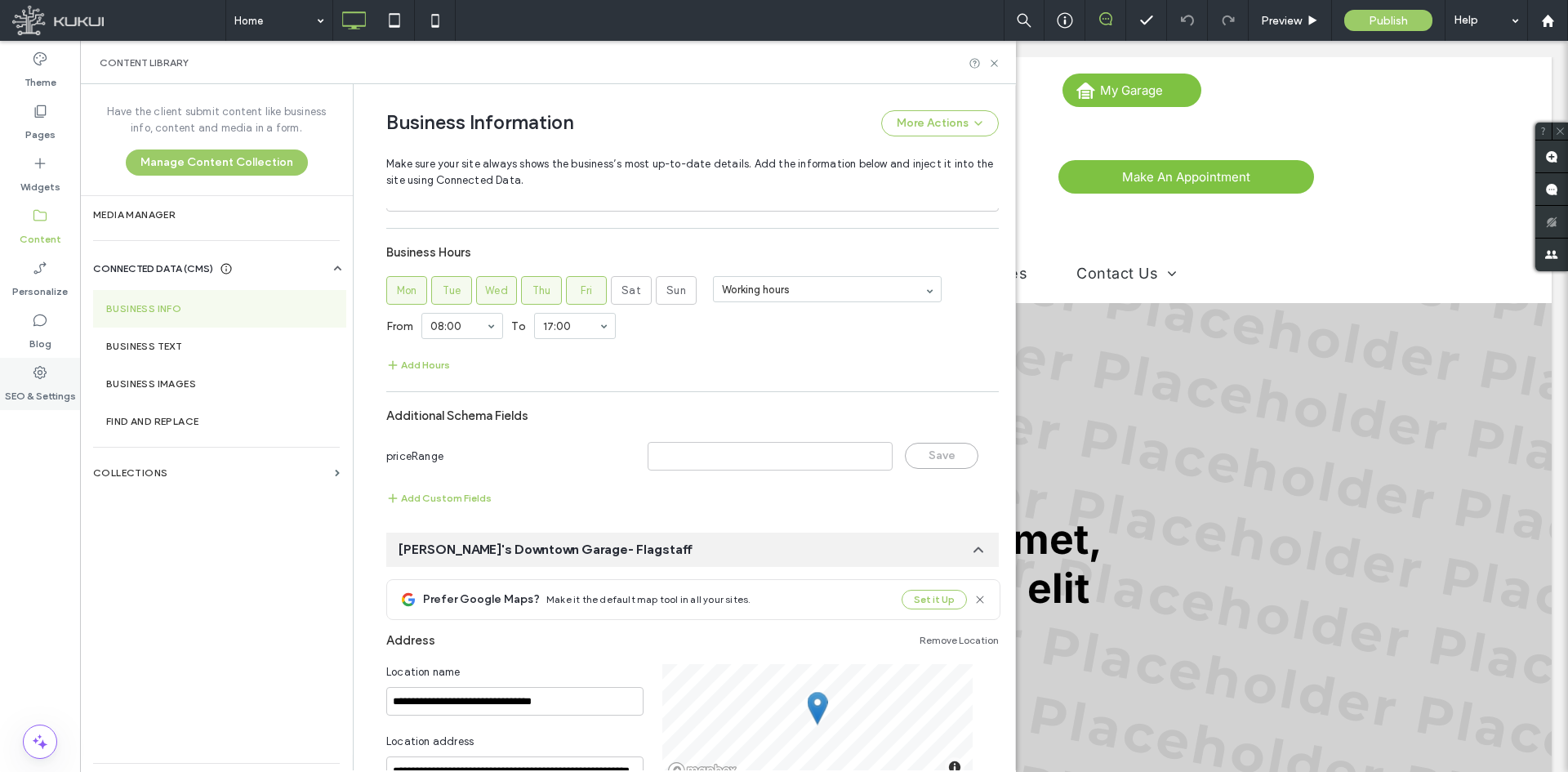click on "SEO & Settings" at bounding box center (40, 392) 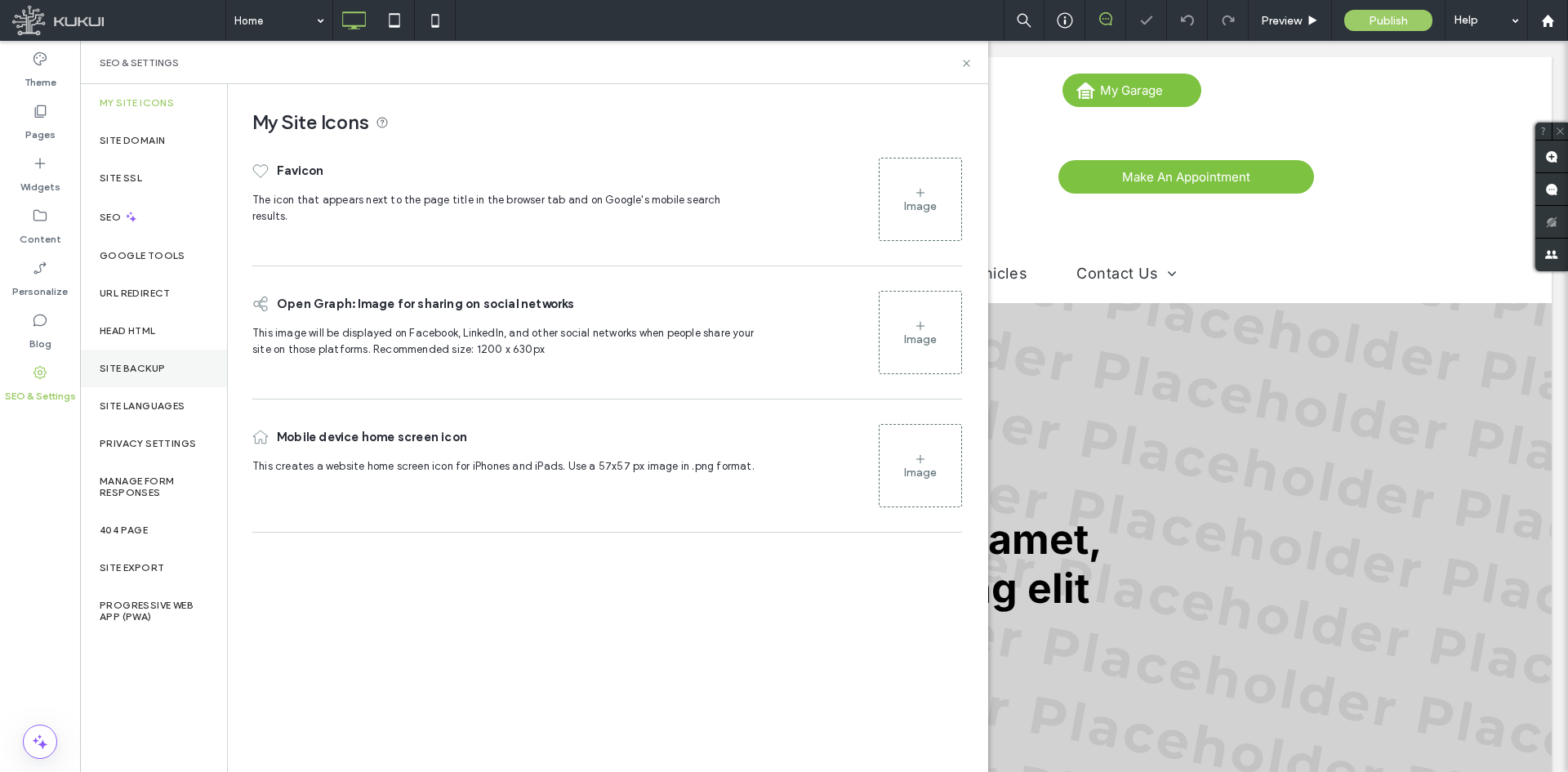 click on "Site Backup" at bounding box center (132, 368) 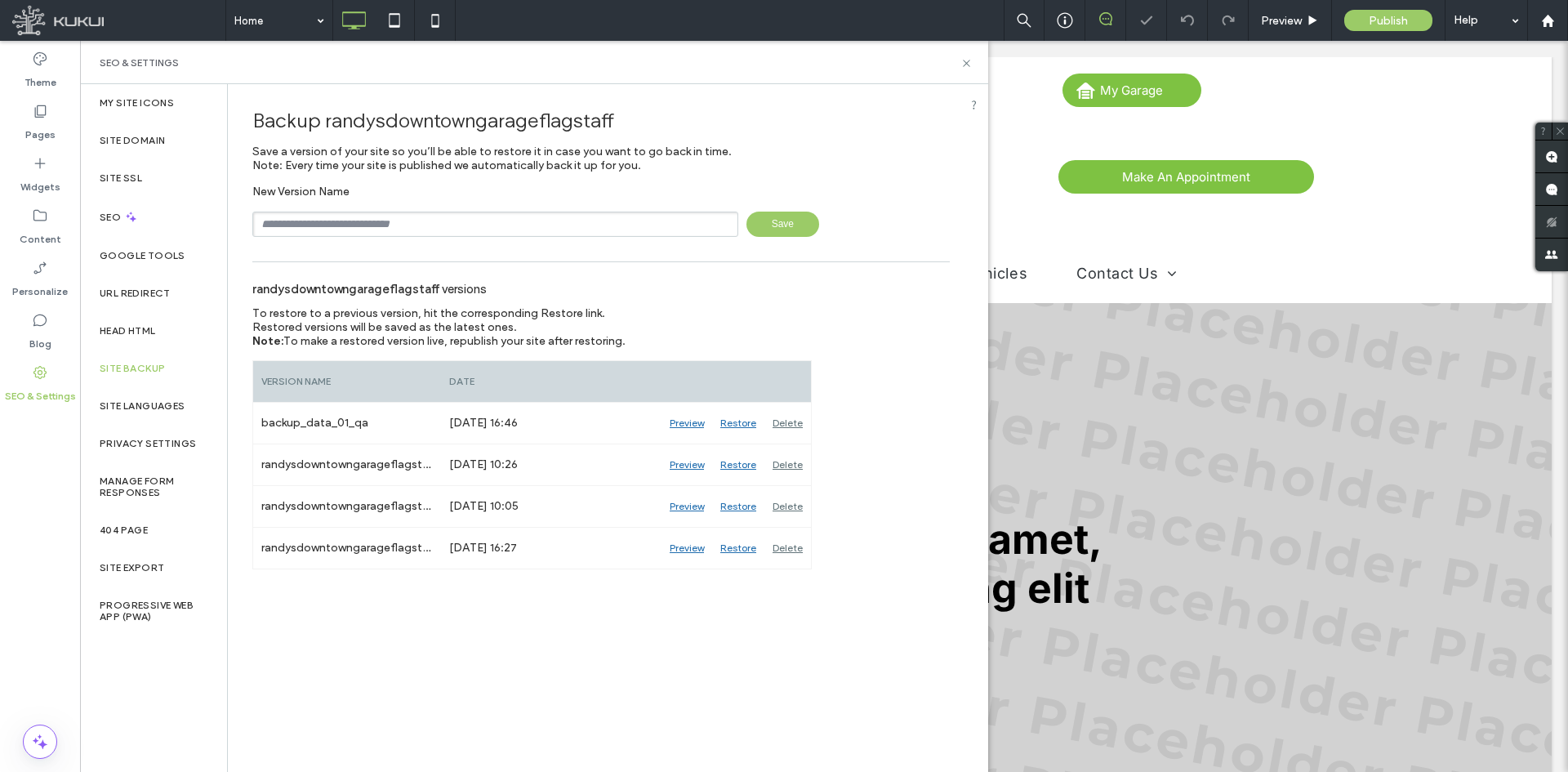 scroll, scrollTop: 0, scrollLeft: 0, axis: both 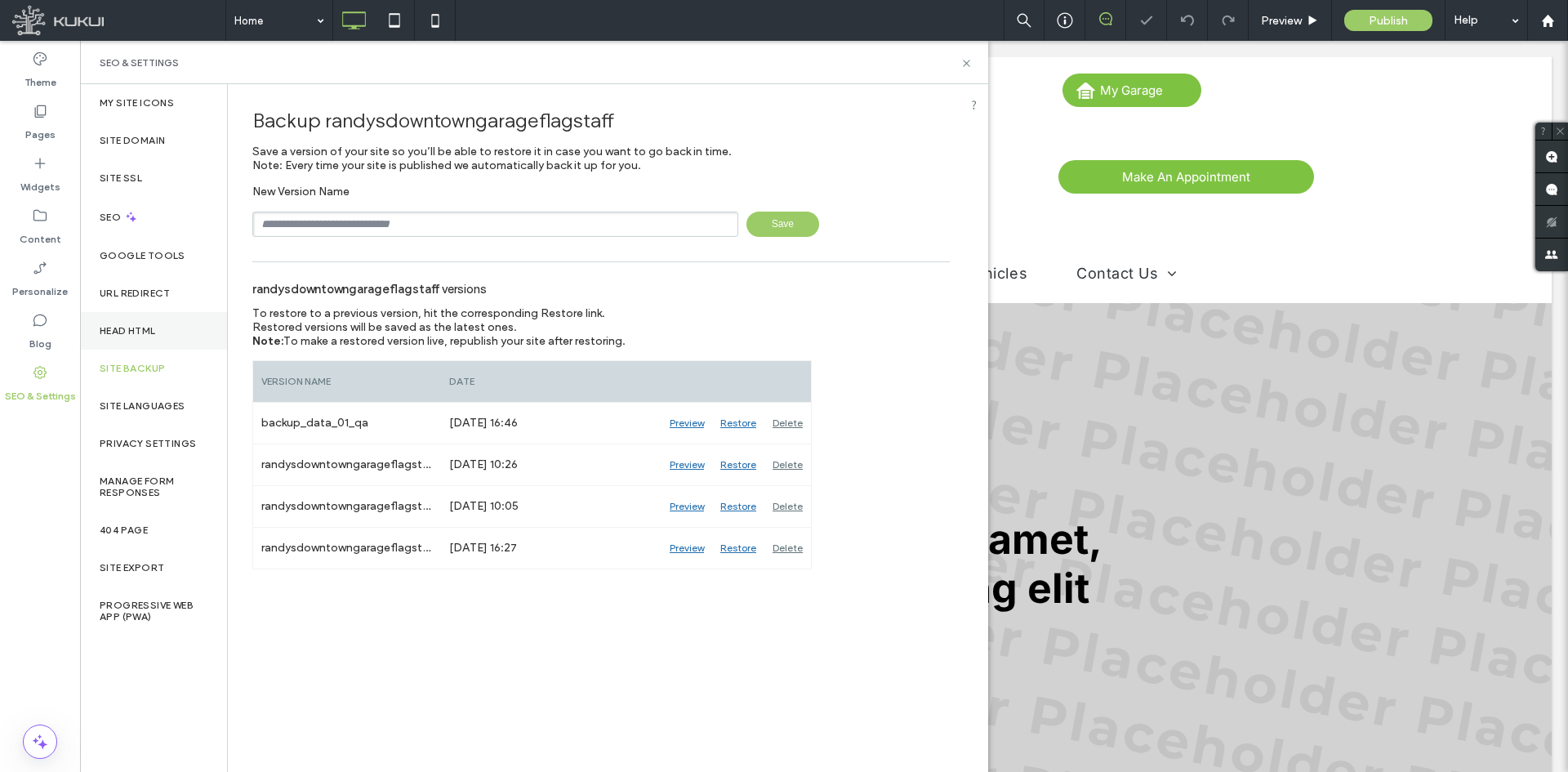 click on "Head HTML" at bounding box center (127, 331) 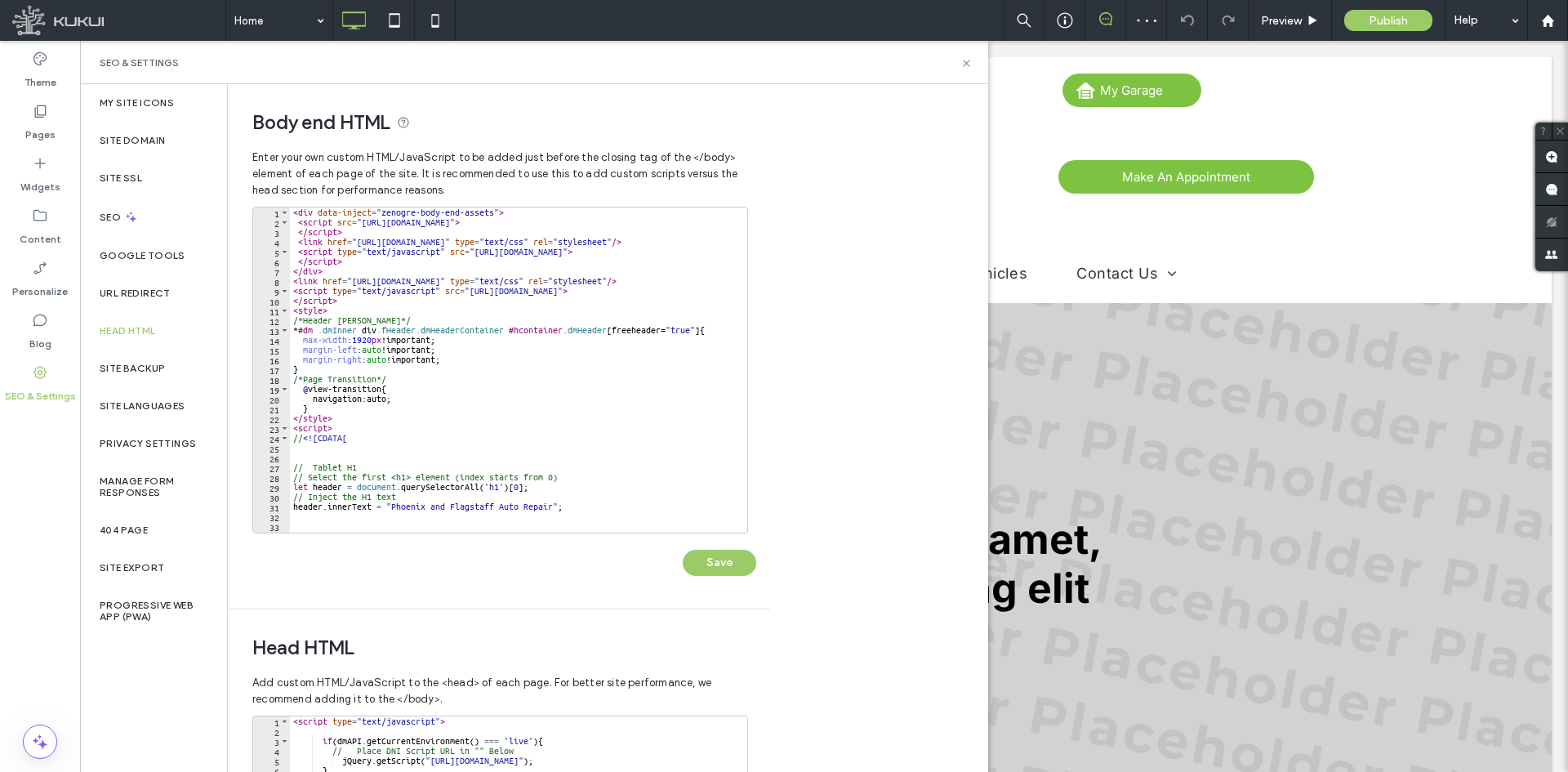 scroll, scrollTop: 51, scrollLeft: 0, axis: vertical 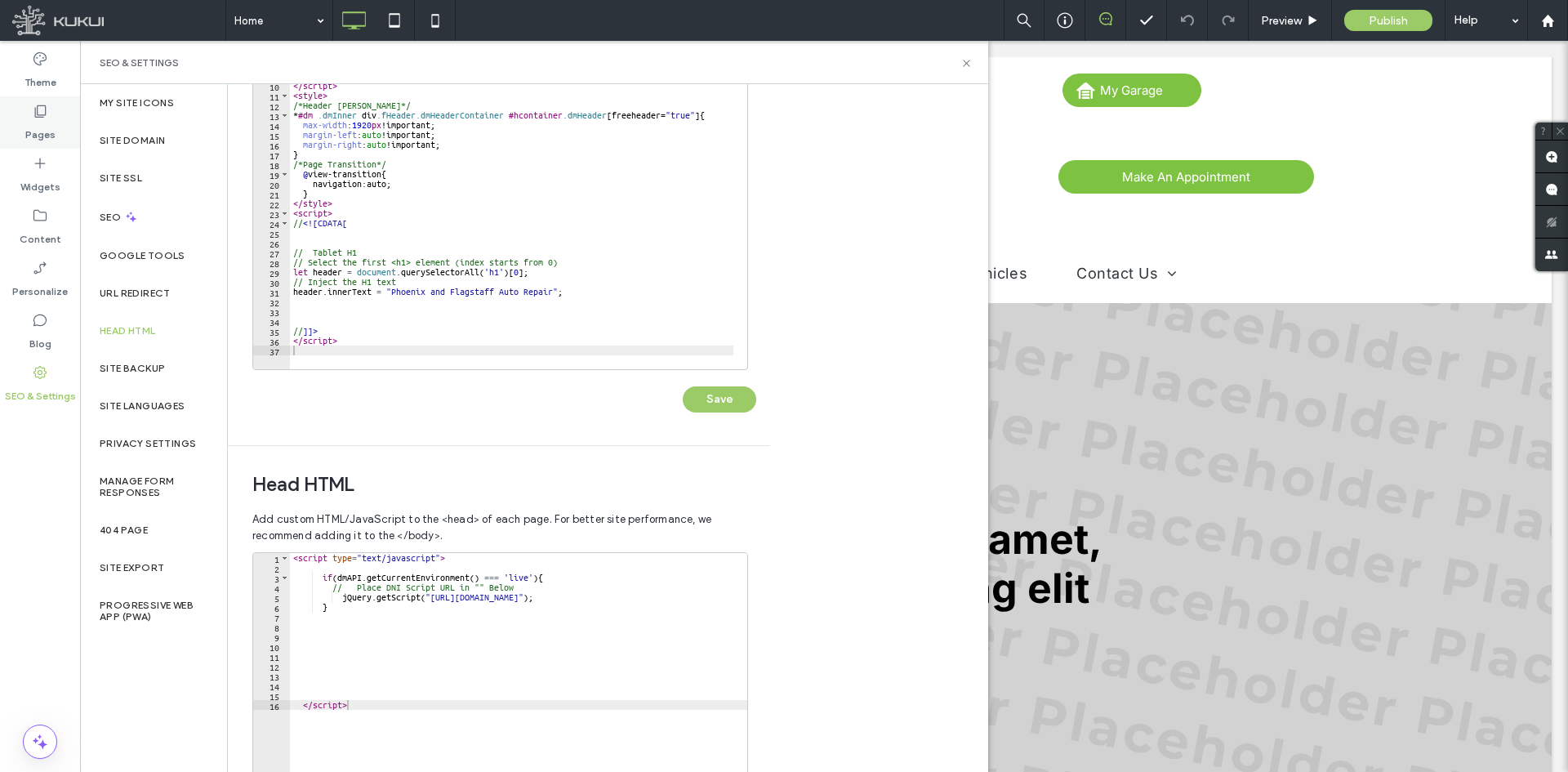 click on "Pages" at bounding box center [40, 123] 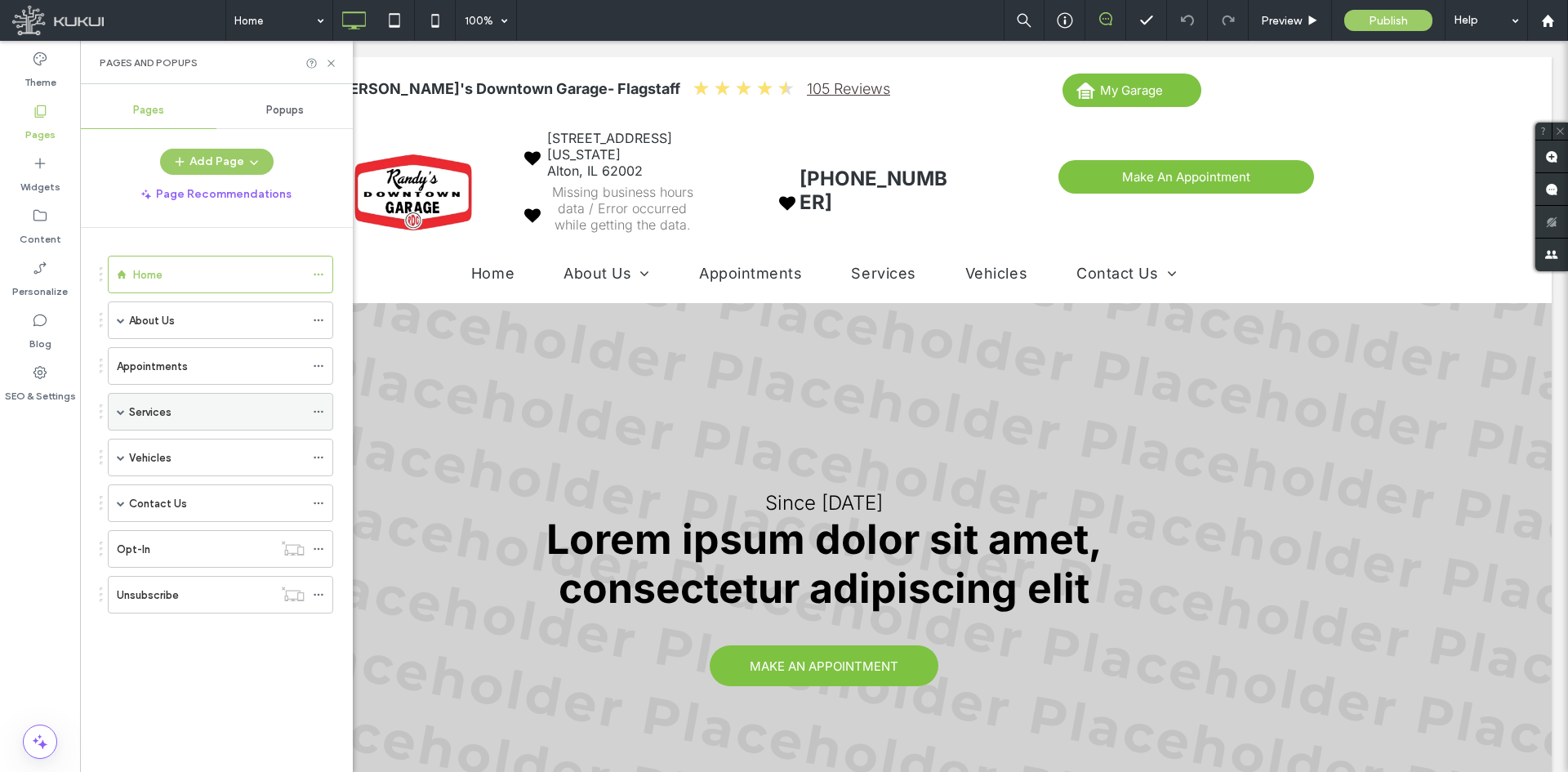 click at bounding box center (121, 412) 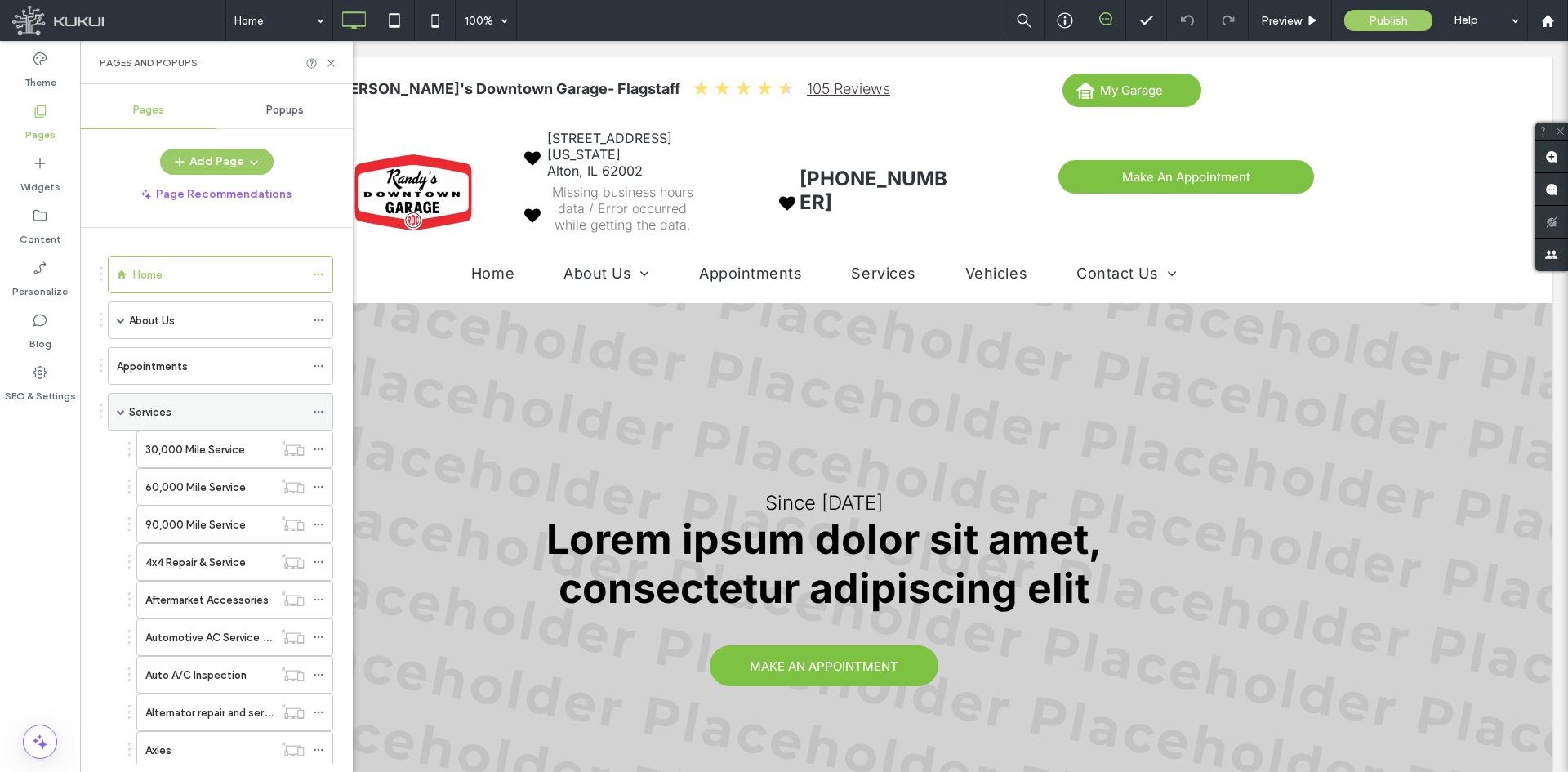 click at bounding box center [121, 412] 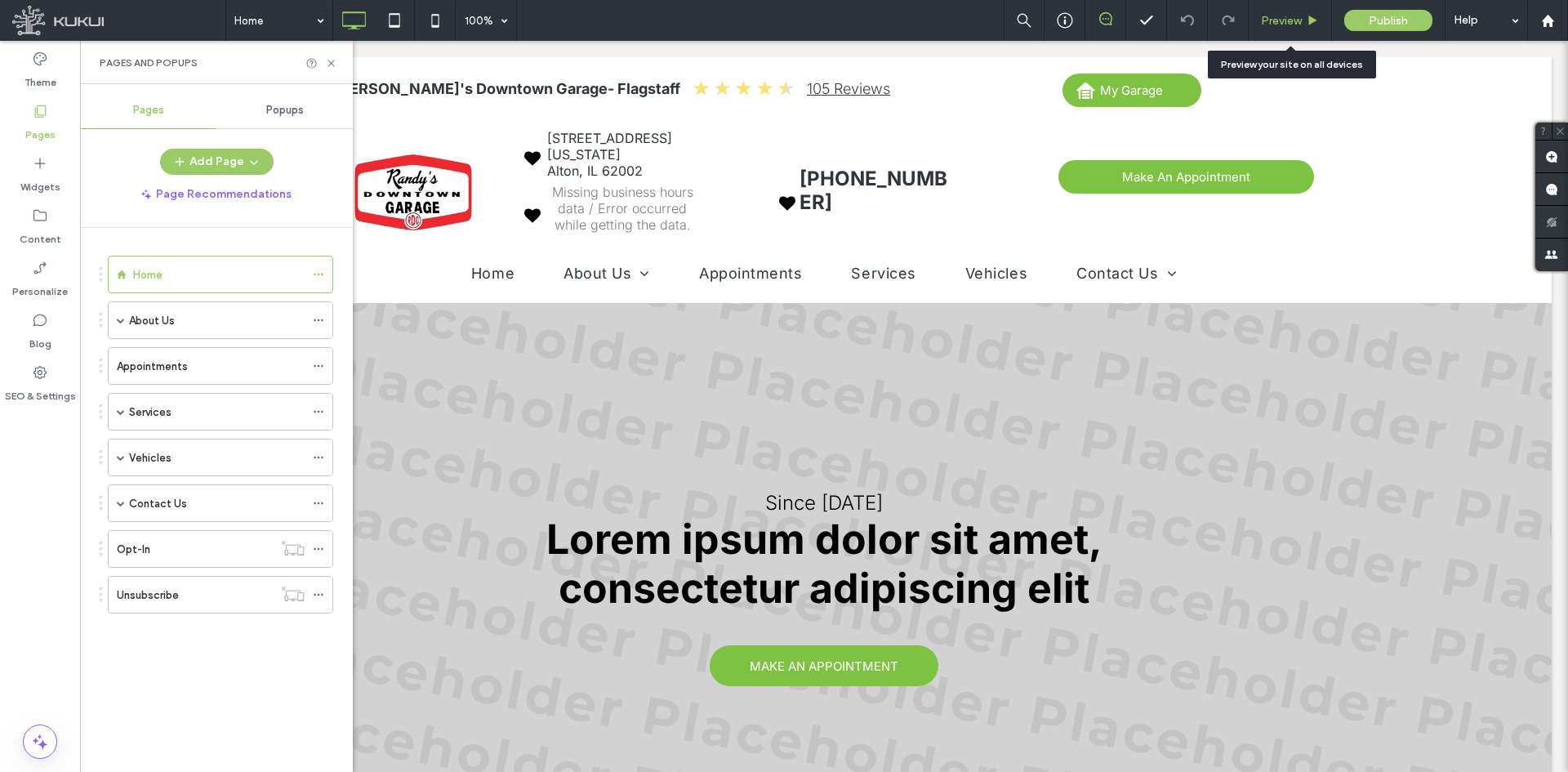click on "Preview" at bounding box center (1281, 20) 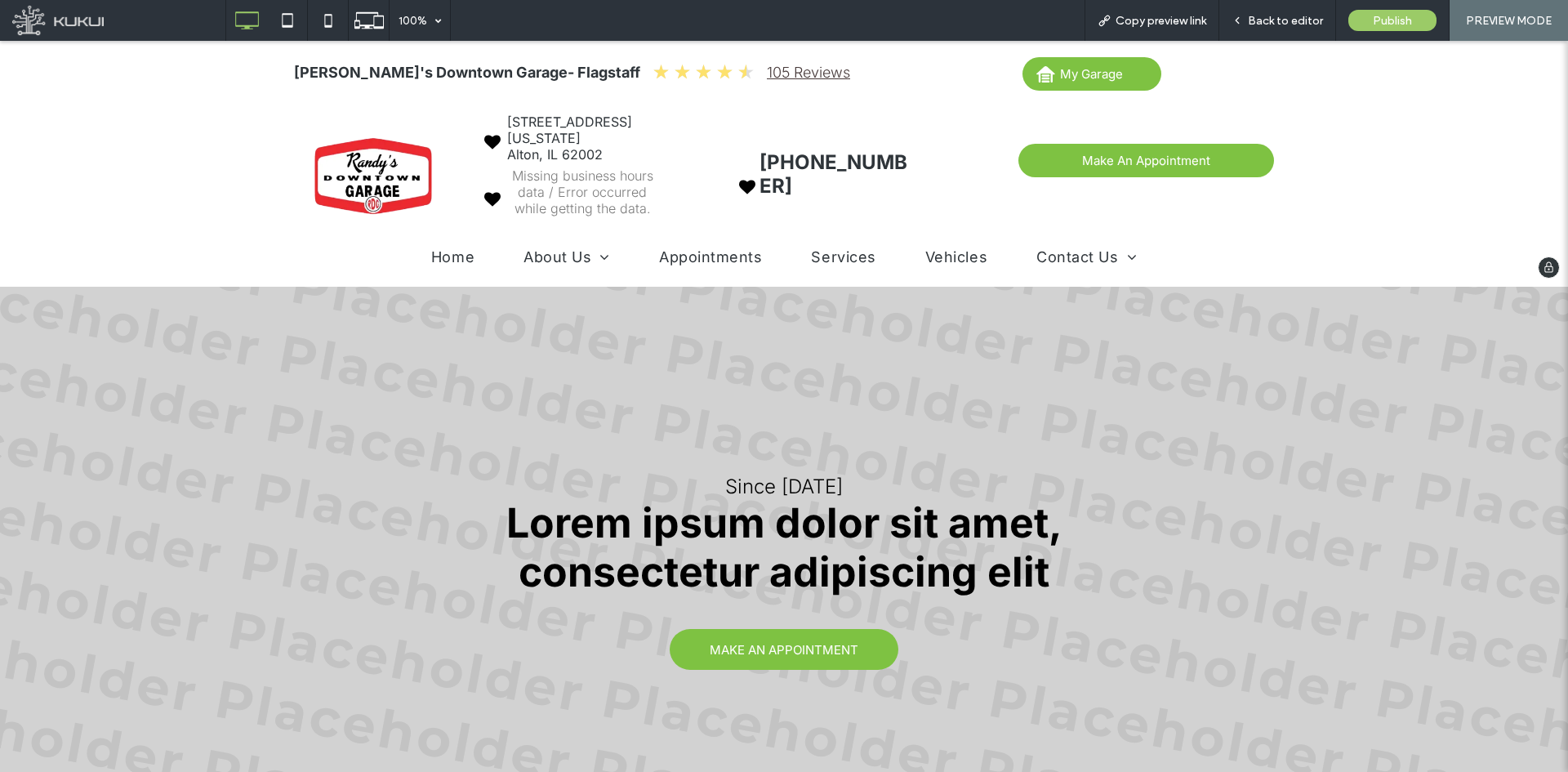 click on "Vehicles" at bounding box center (956, 257) 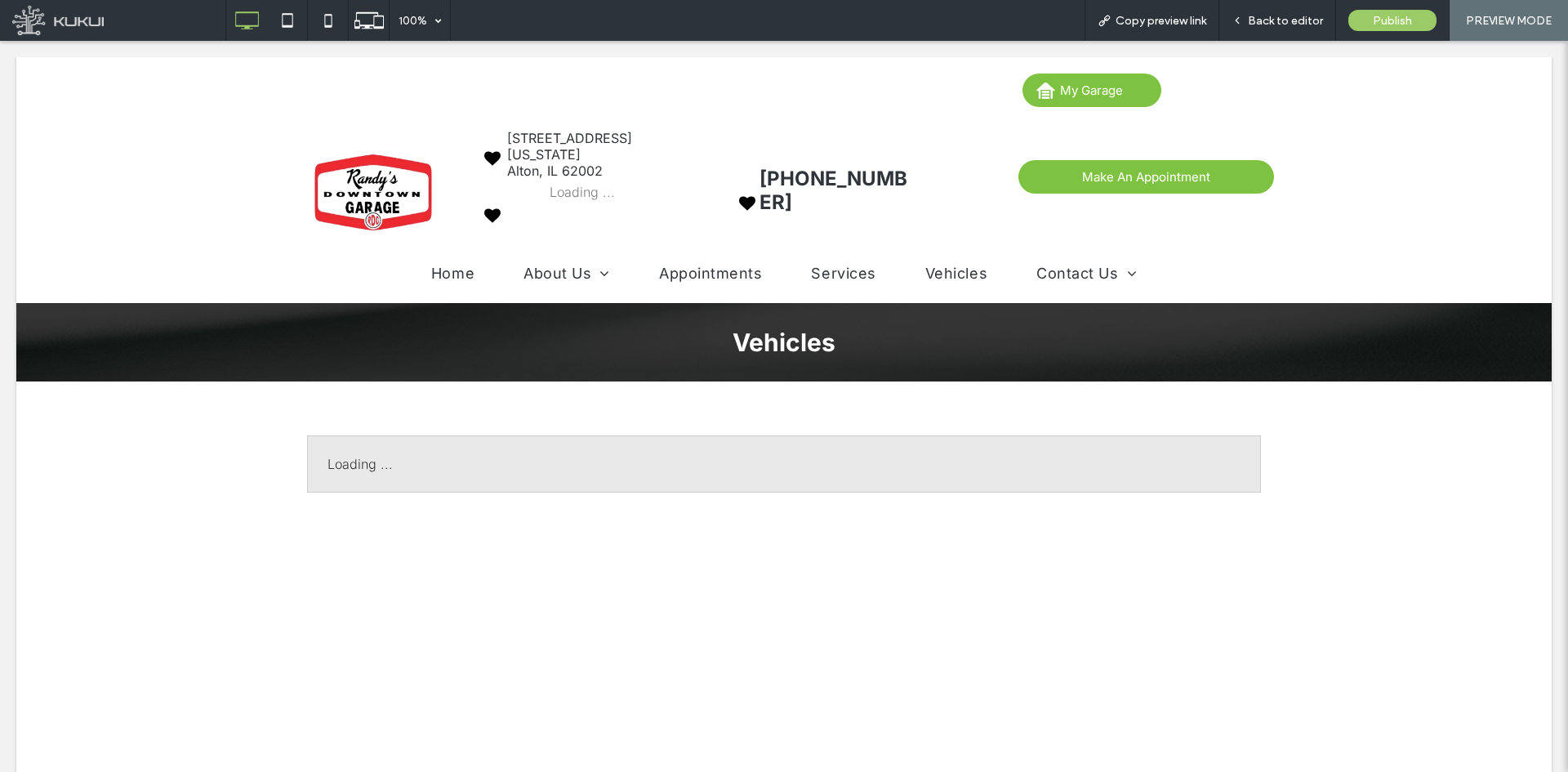 scroll, scrollTop: 0, scrollLeft: 0, axis: both 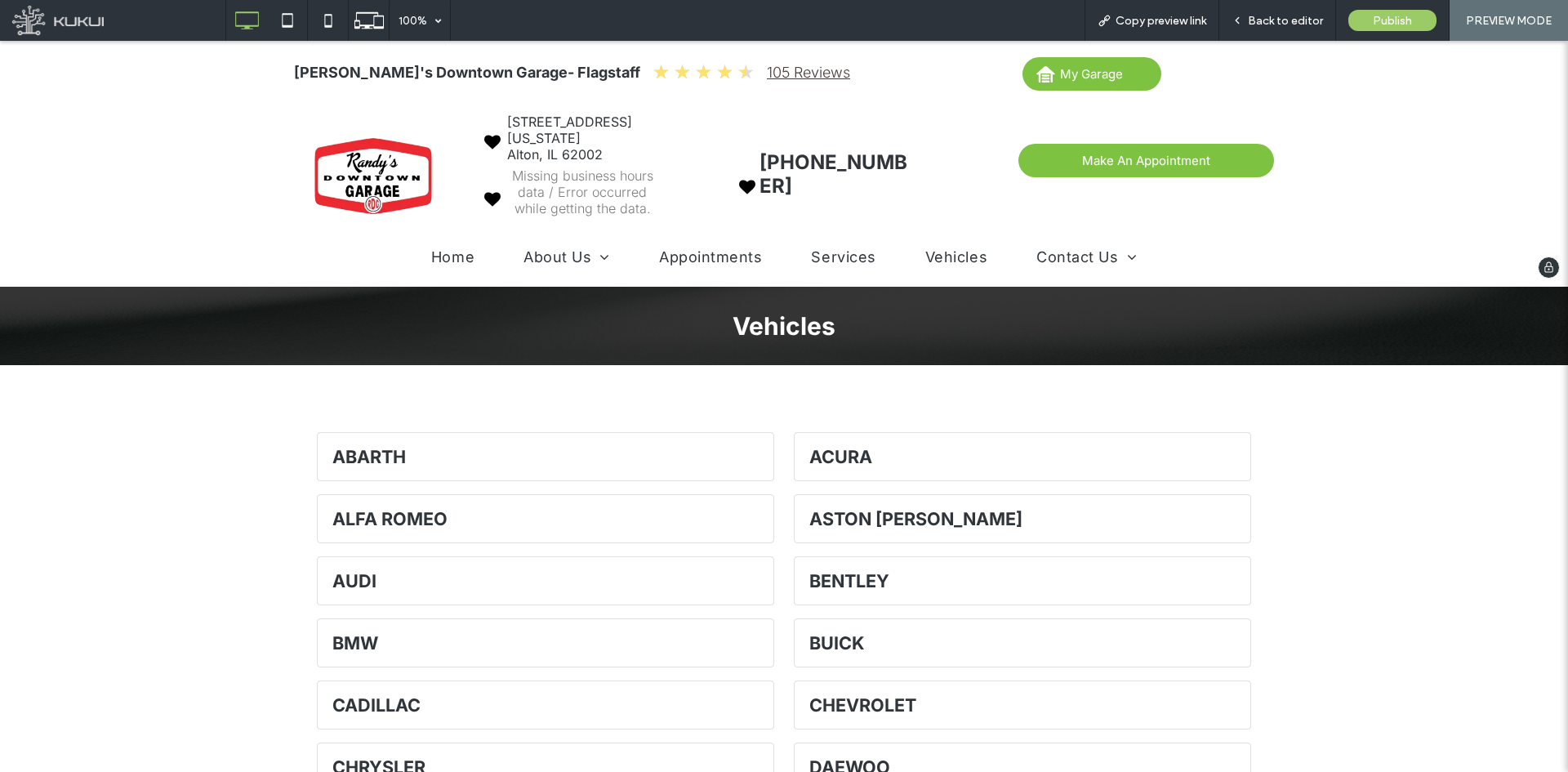click on "Services" at bounding box center [843, 257] 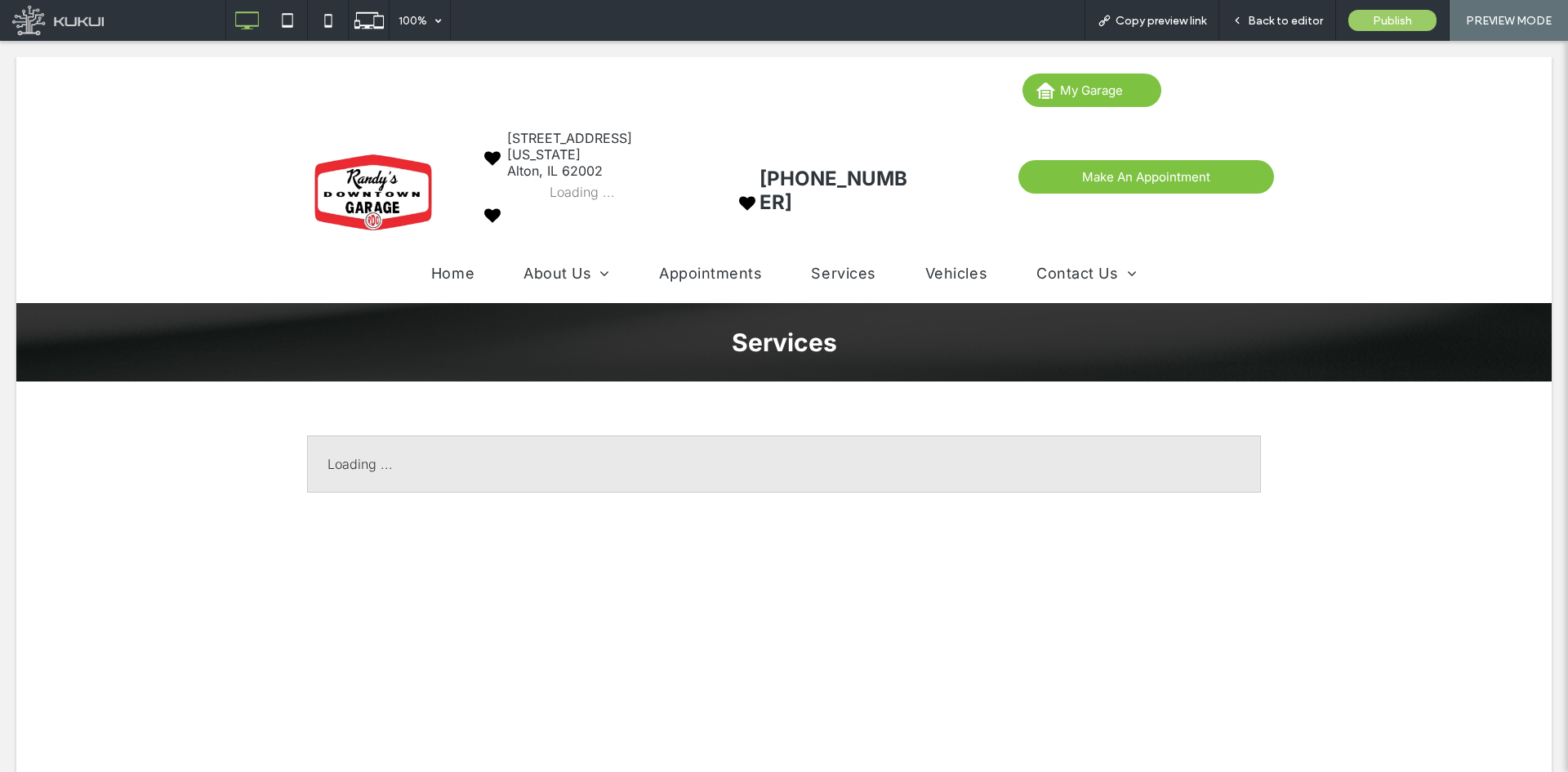 scroll, scrollTop: 0, scrollLeft: 0, axis: both 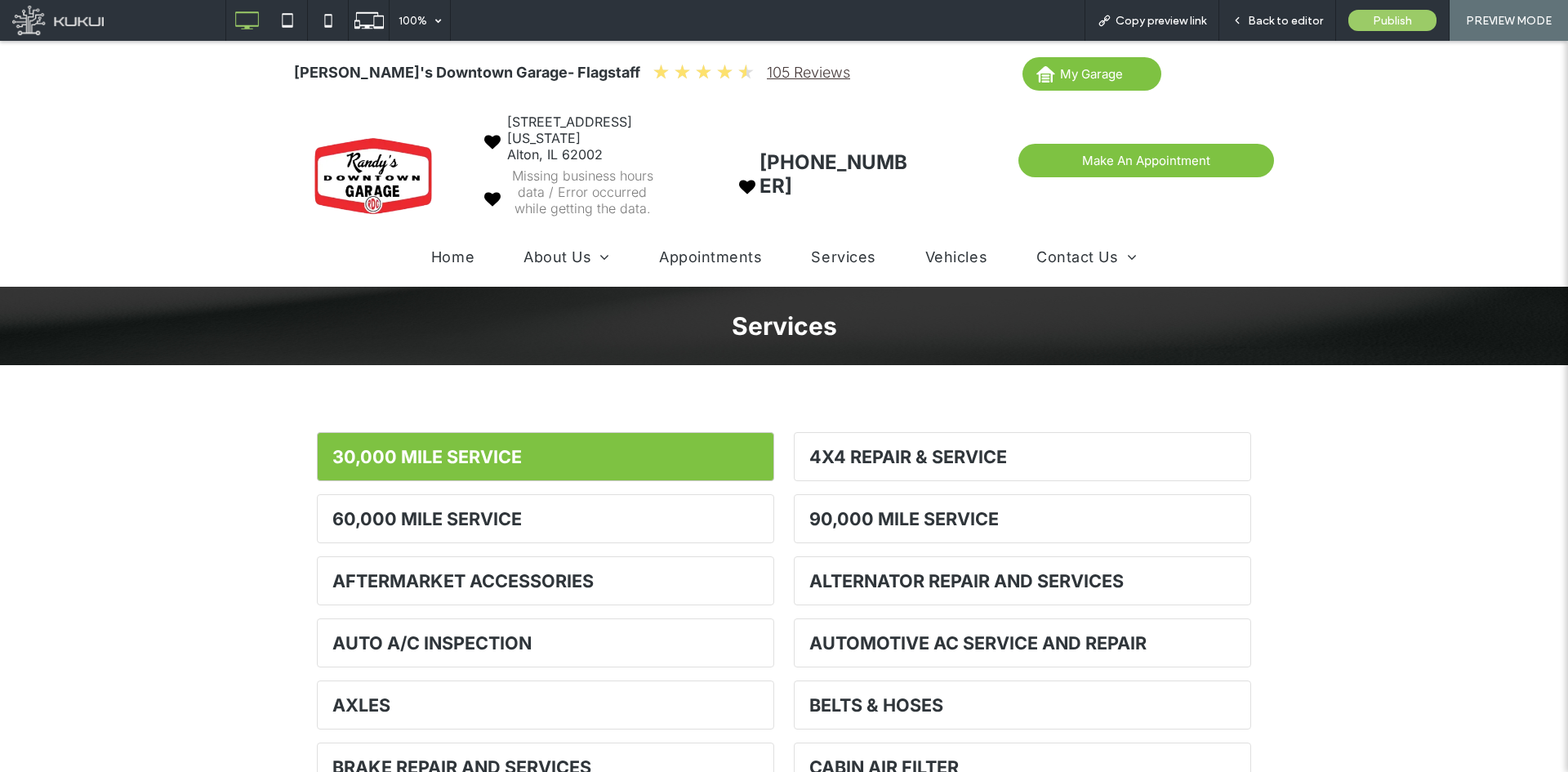 click on "30,000 Mile Service" at bounding box center (546, 457) 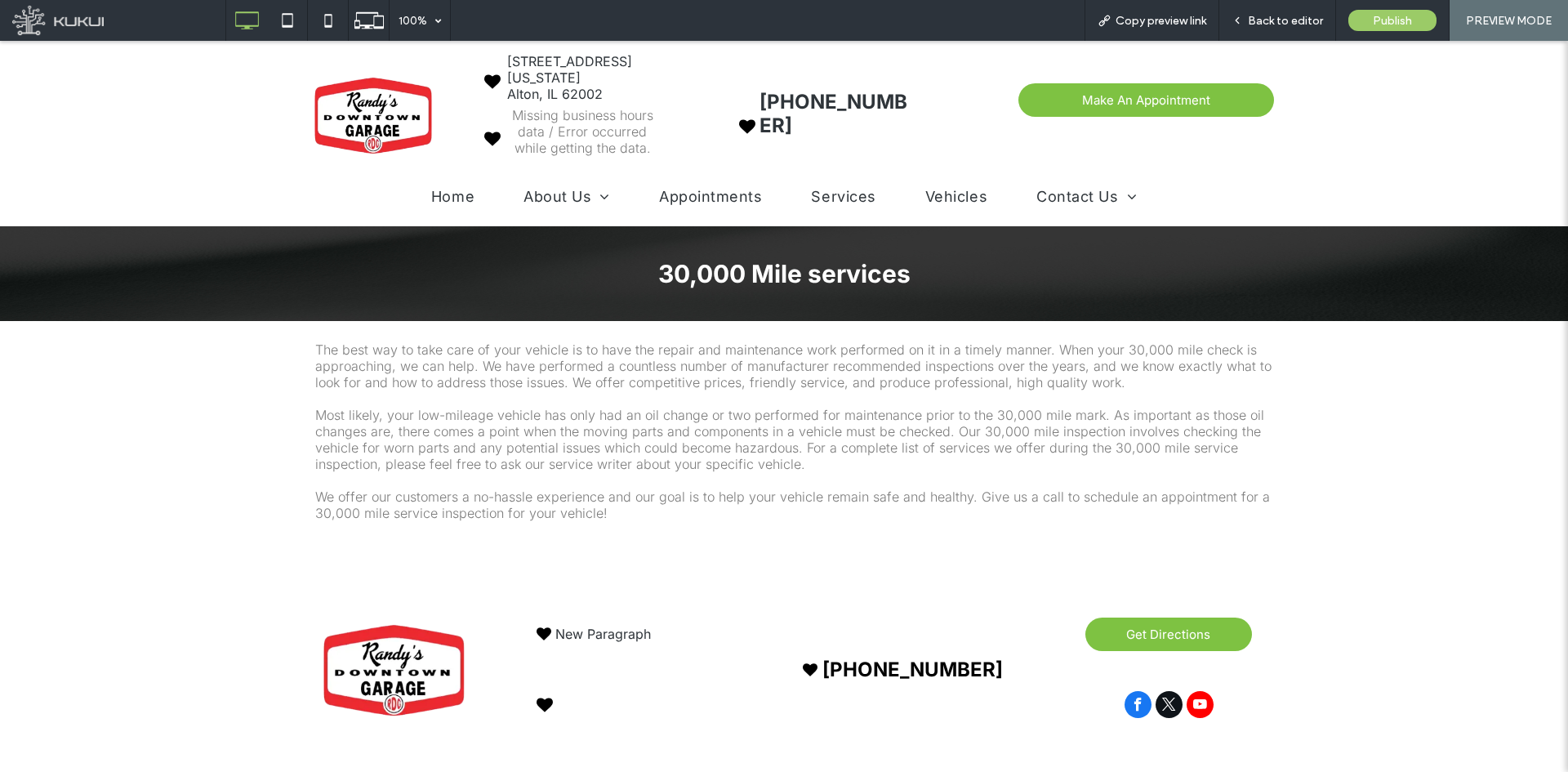 scroll, scrollTop: 0, scrollLeft: 0, axis: both 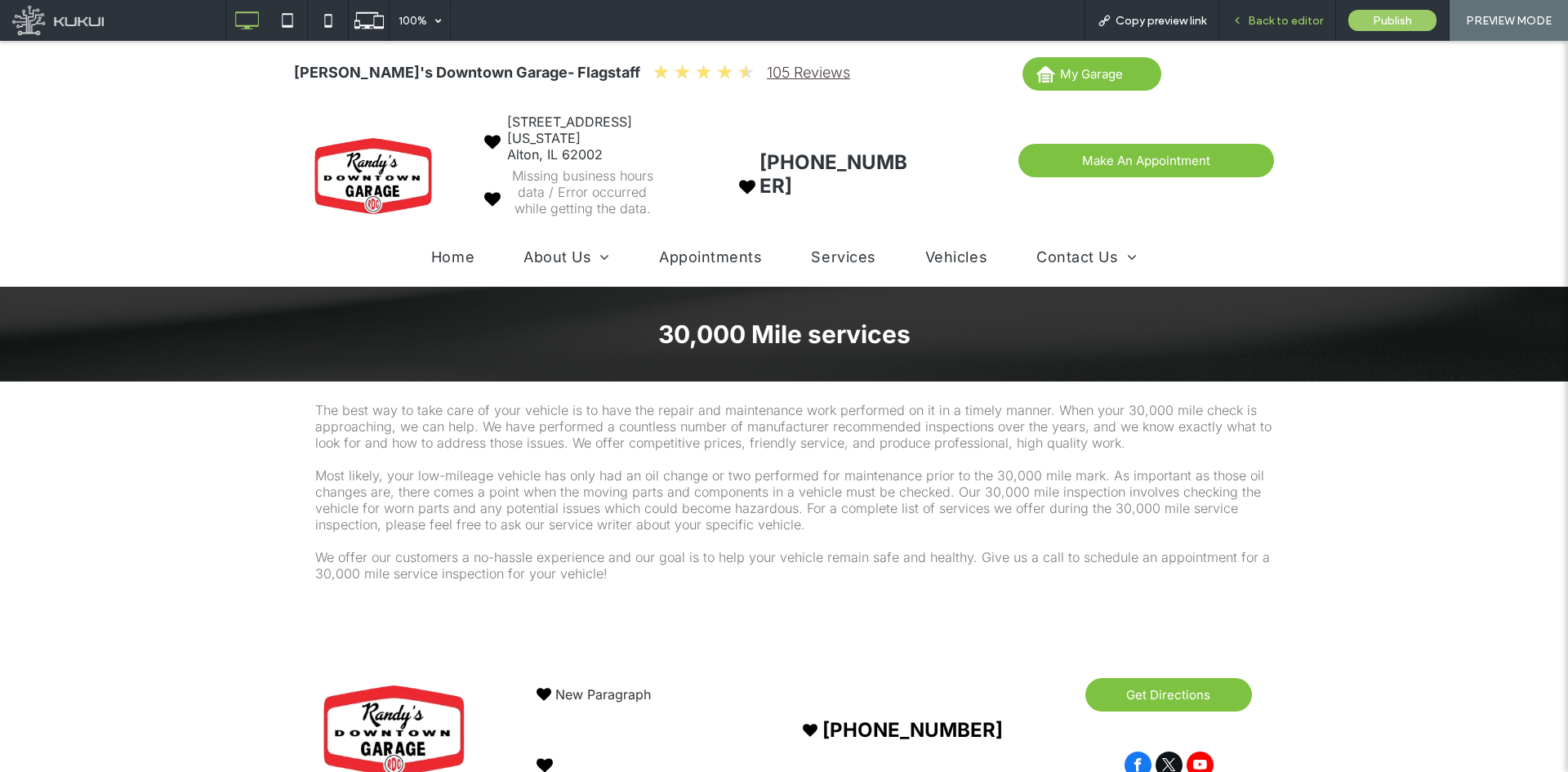 click on "Back to editor" at bounding box center [1285, 20] 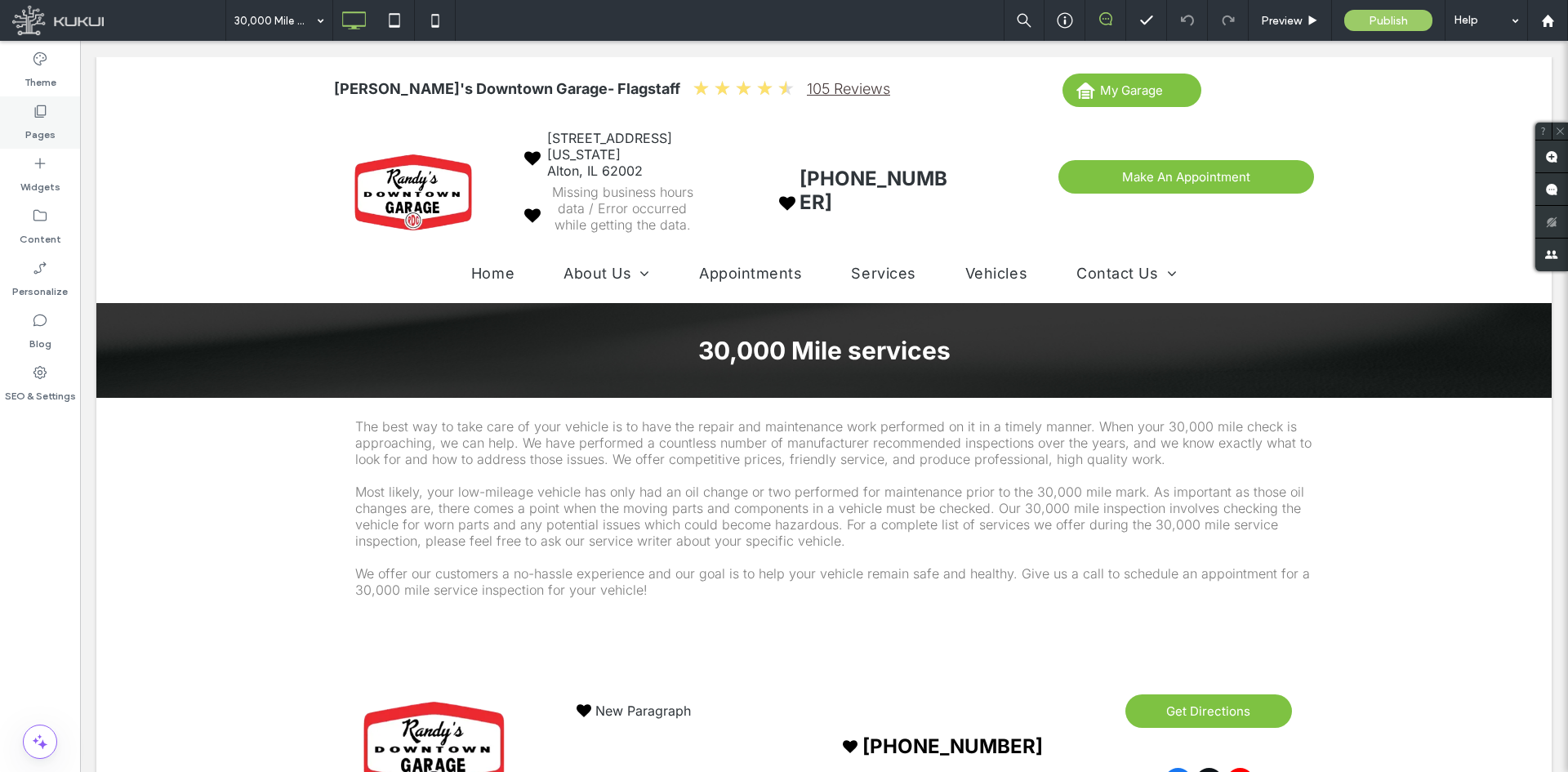 click on "Pages" at bounding box center [40, 131] 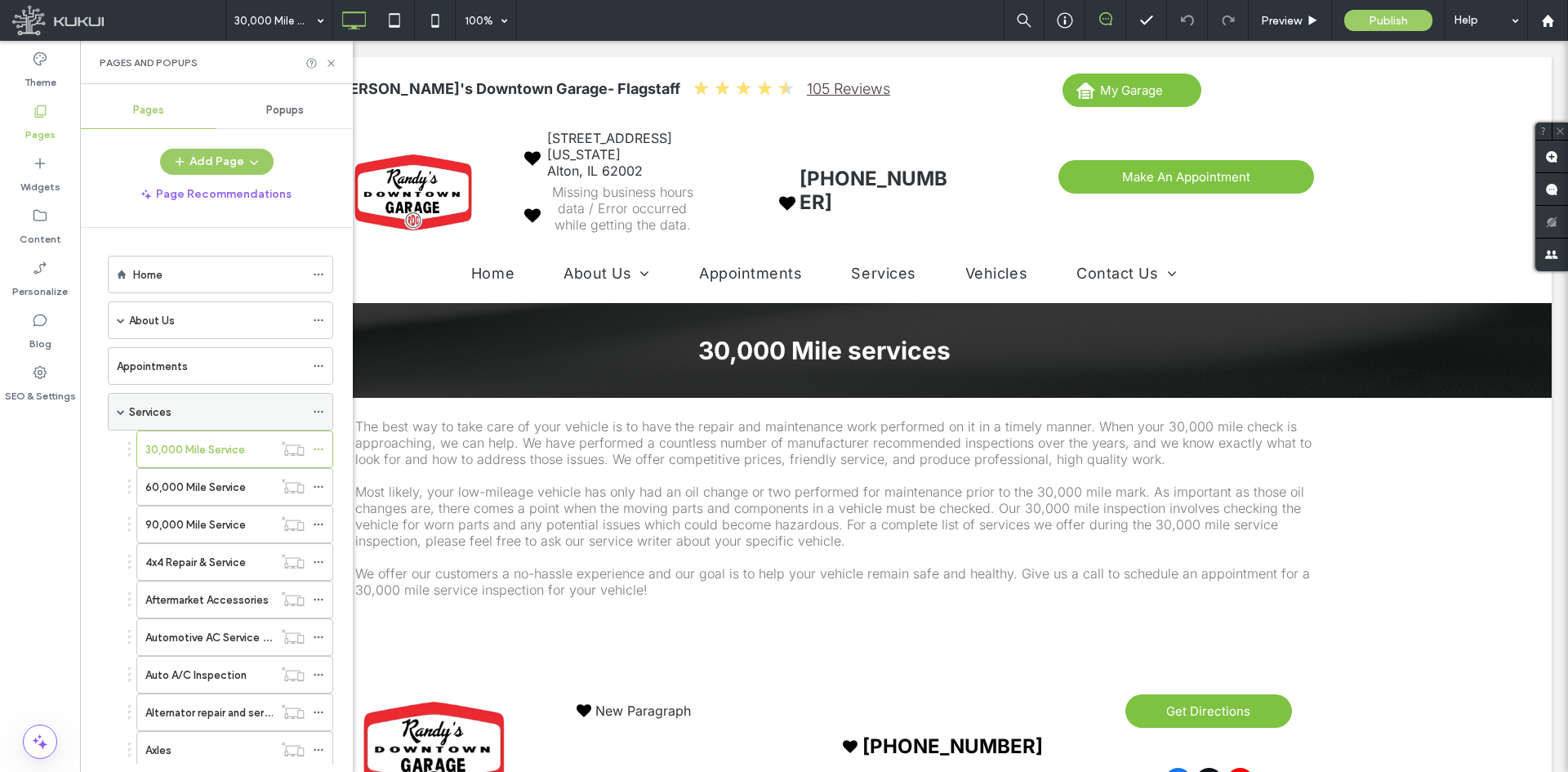 click on "Services" at bounding box center (220, 412) 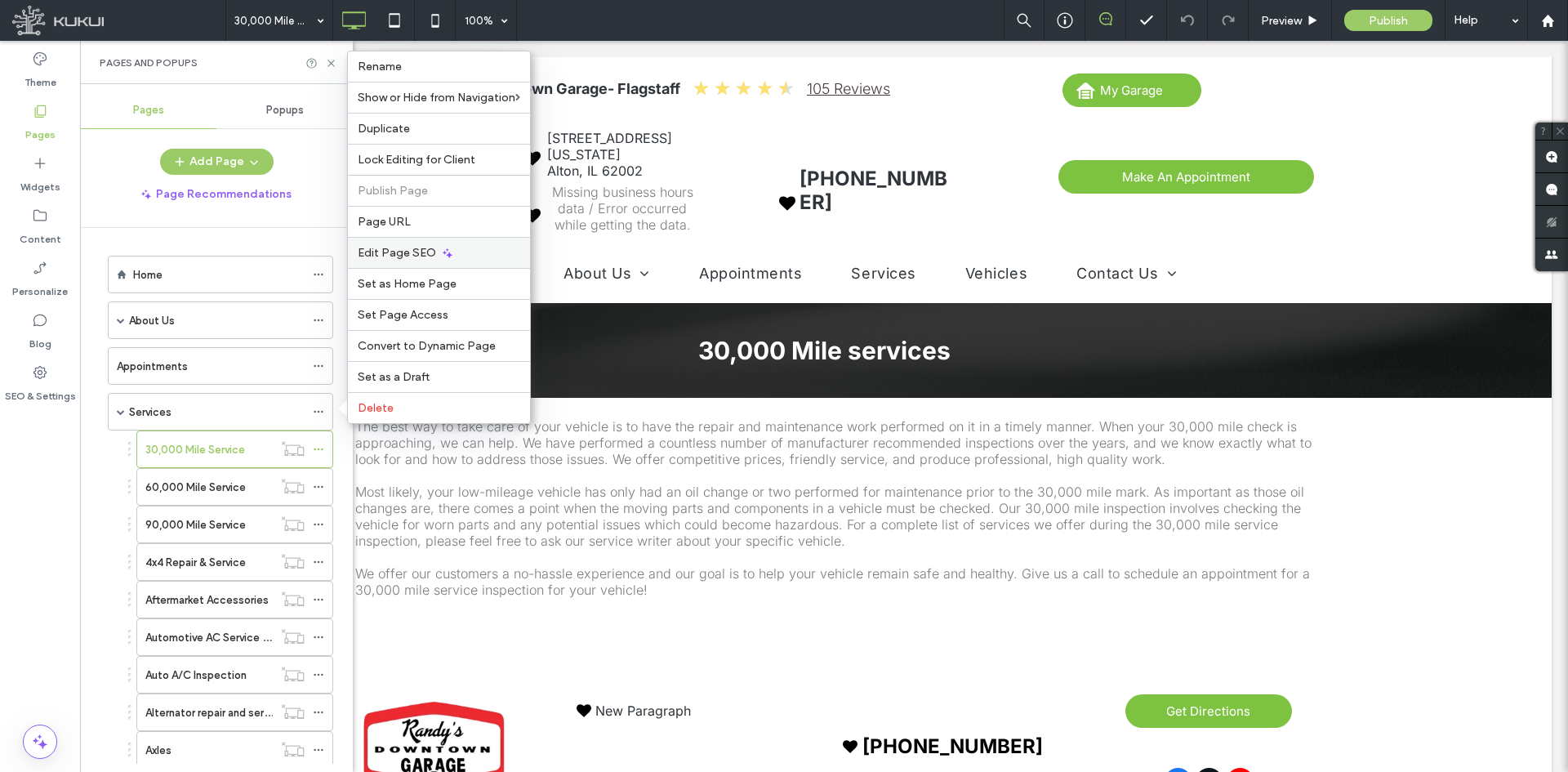 click 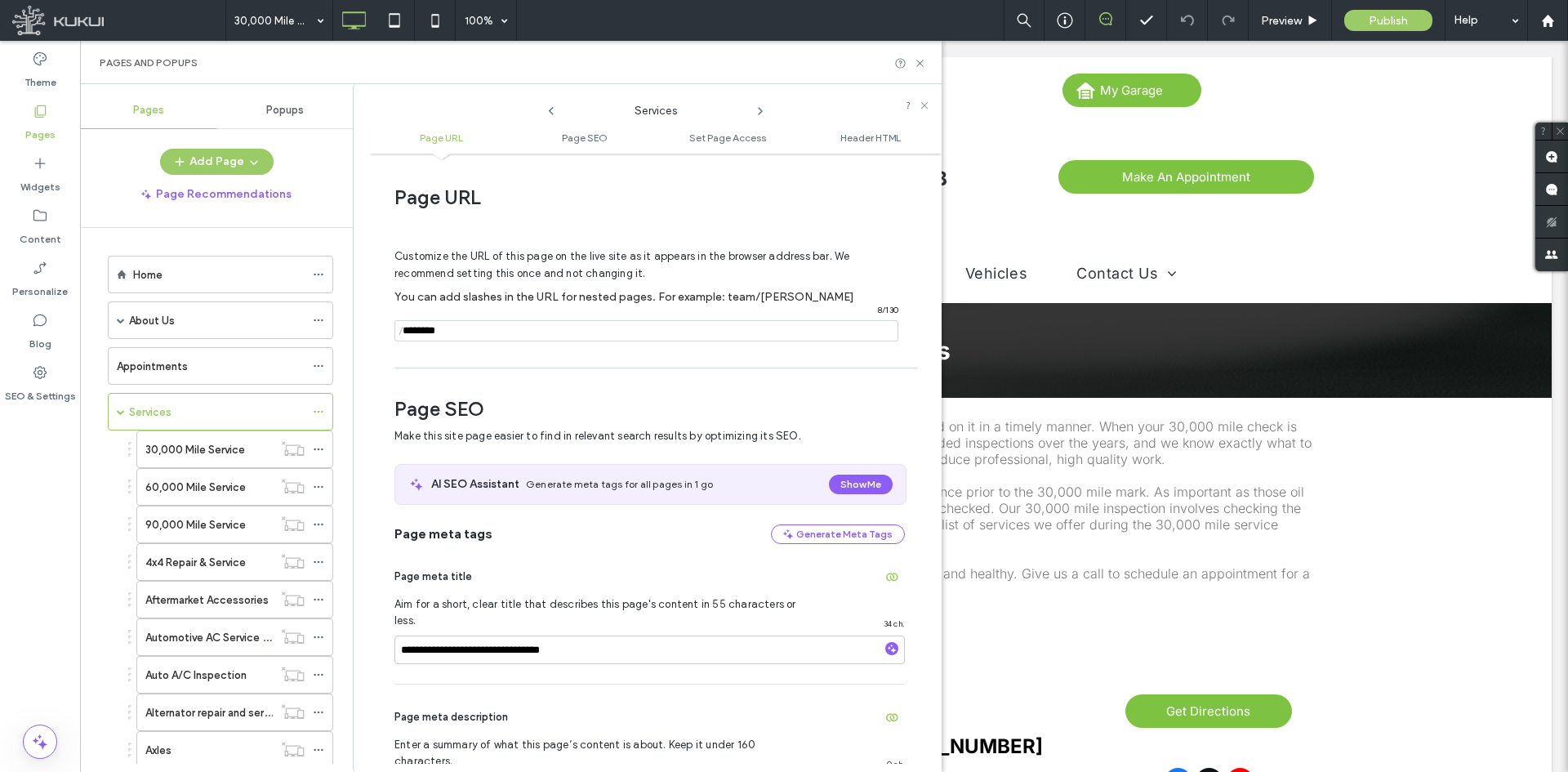 scroll, scrollTop: 224, scrollLeft: 0, axis: vertical 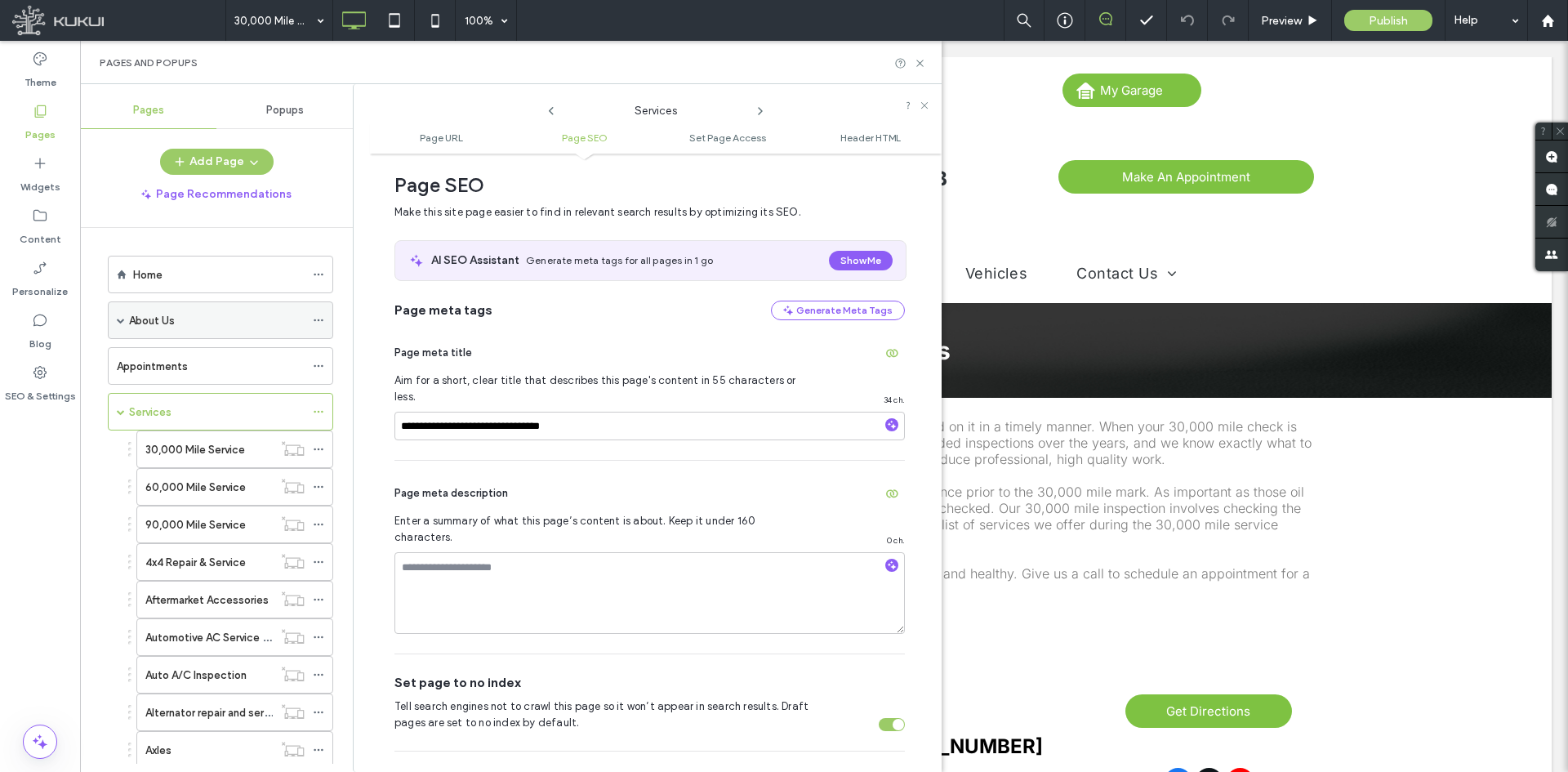 click 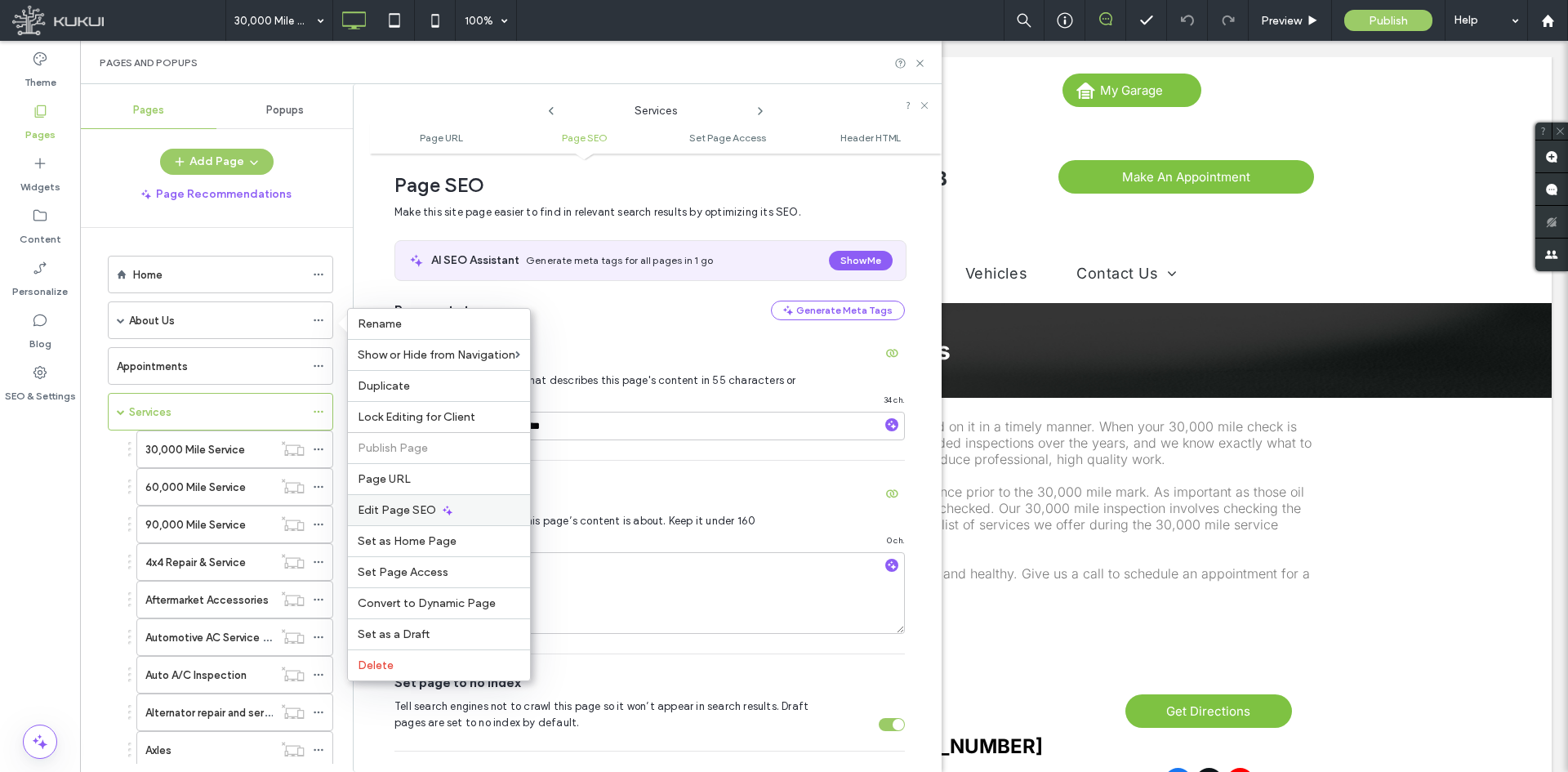 click on "Edit Page SEO" at bounding box center [397, 510] 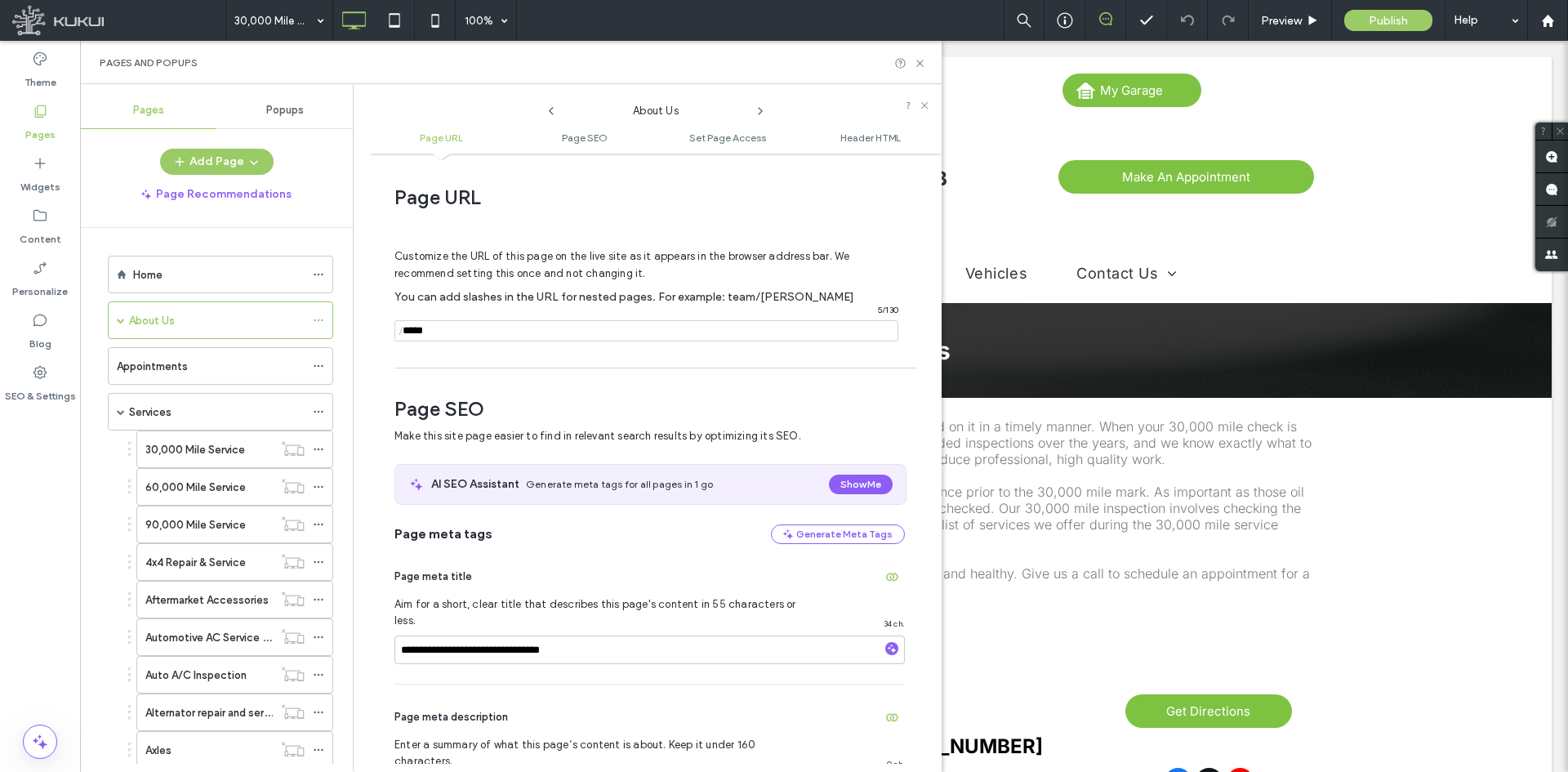 scroll, scrollTop: 224, scrollLeft: 0, axis: vertical 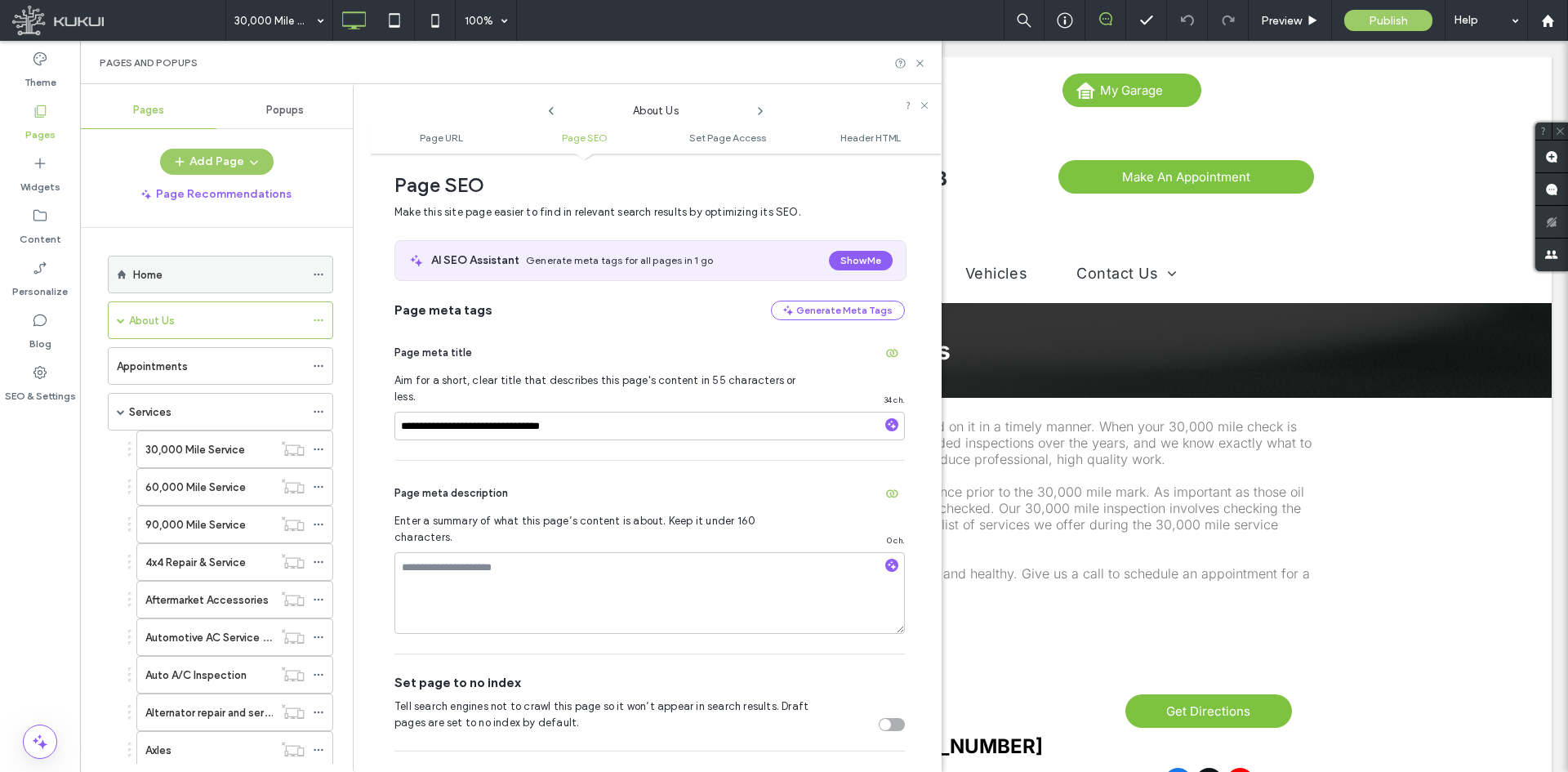 click 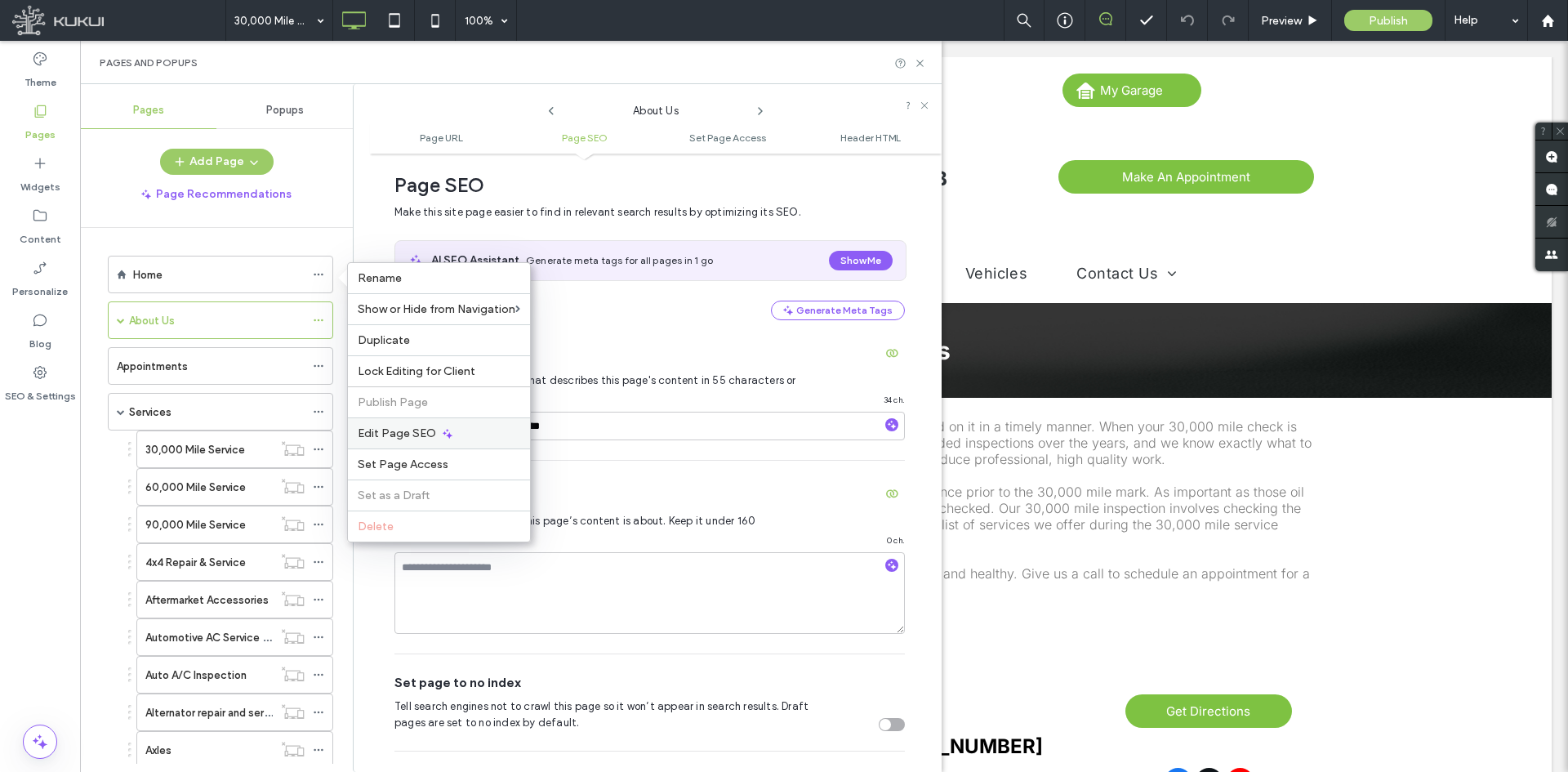 click on "Edit Page SEO" at bounding box center (397, 433) 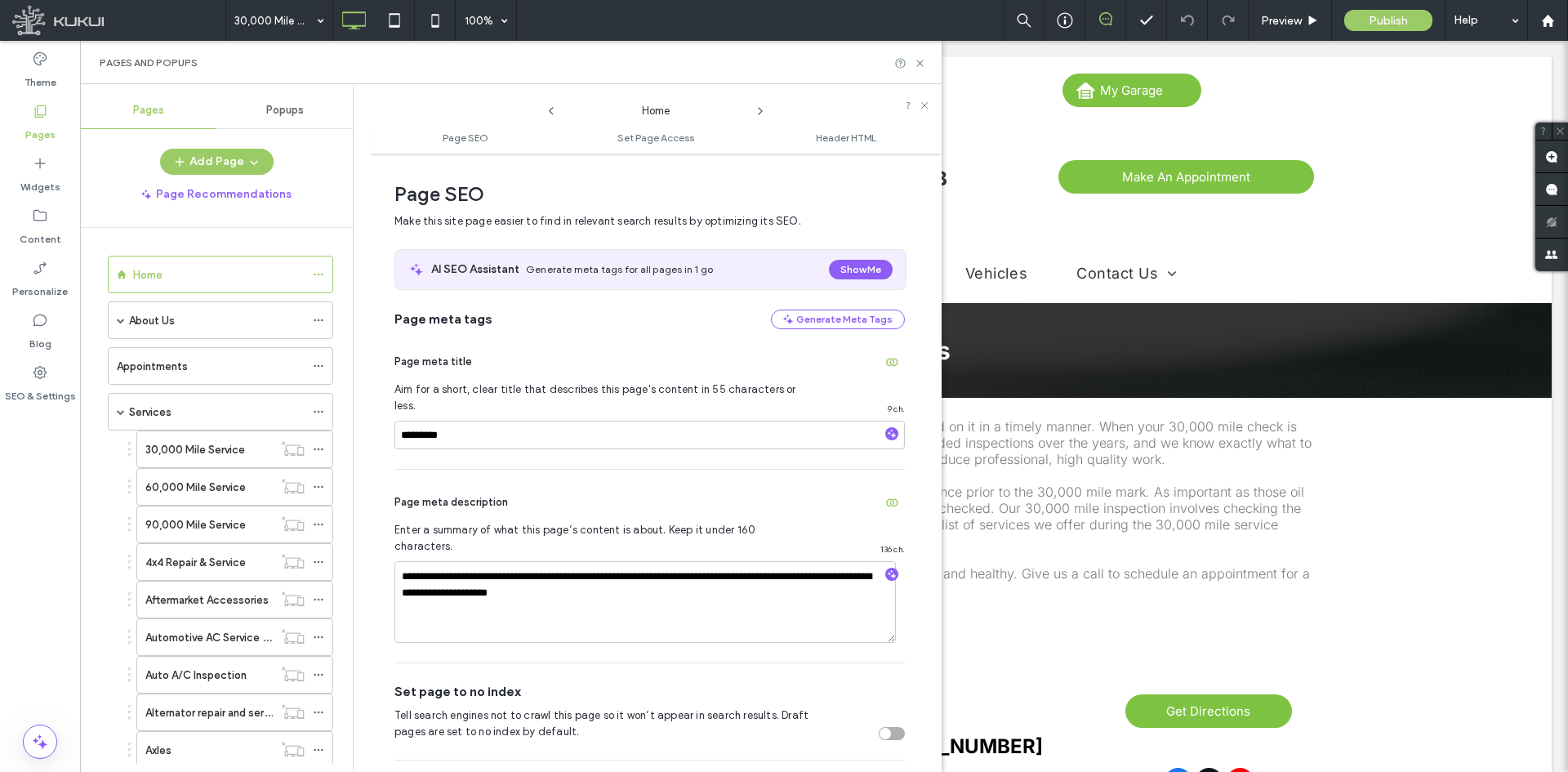 scroll, scrollTop: 8, scrollLeft: 0, axis: vertical 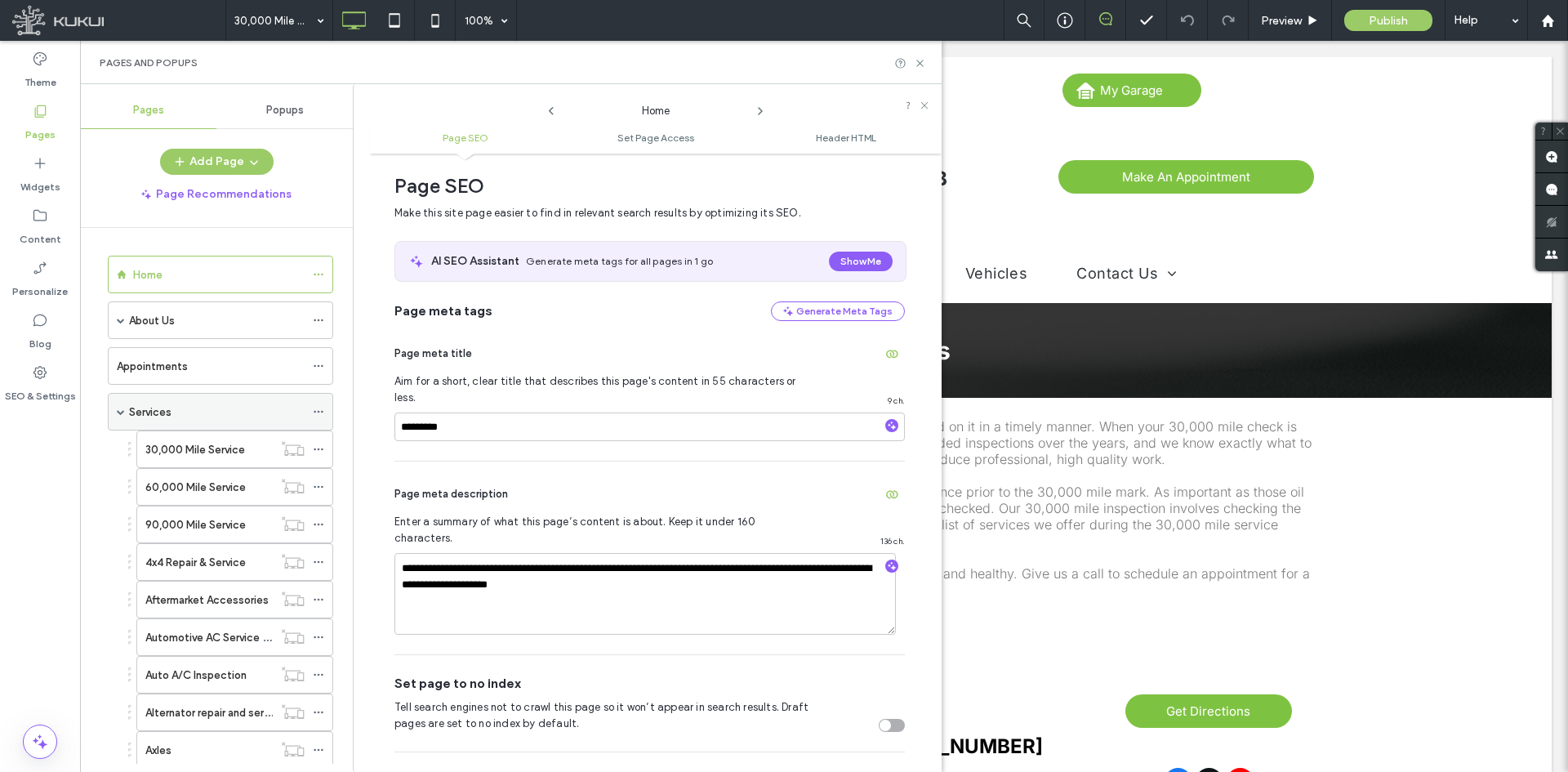 click at bounding box center (121, 412) 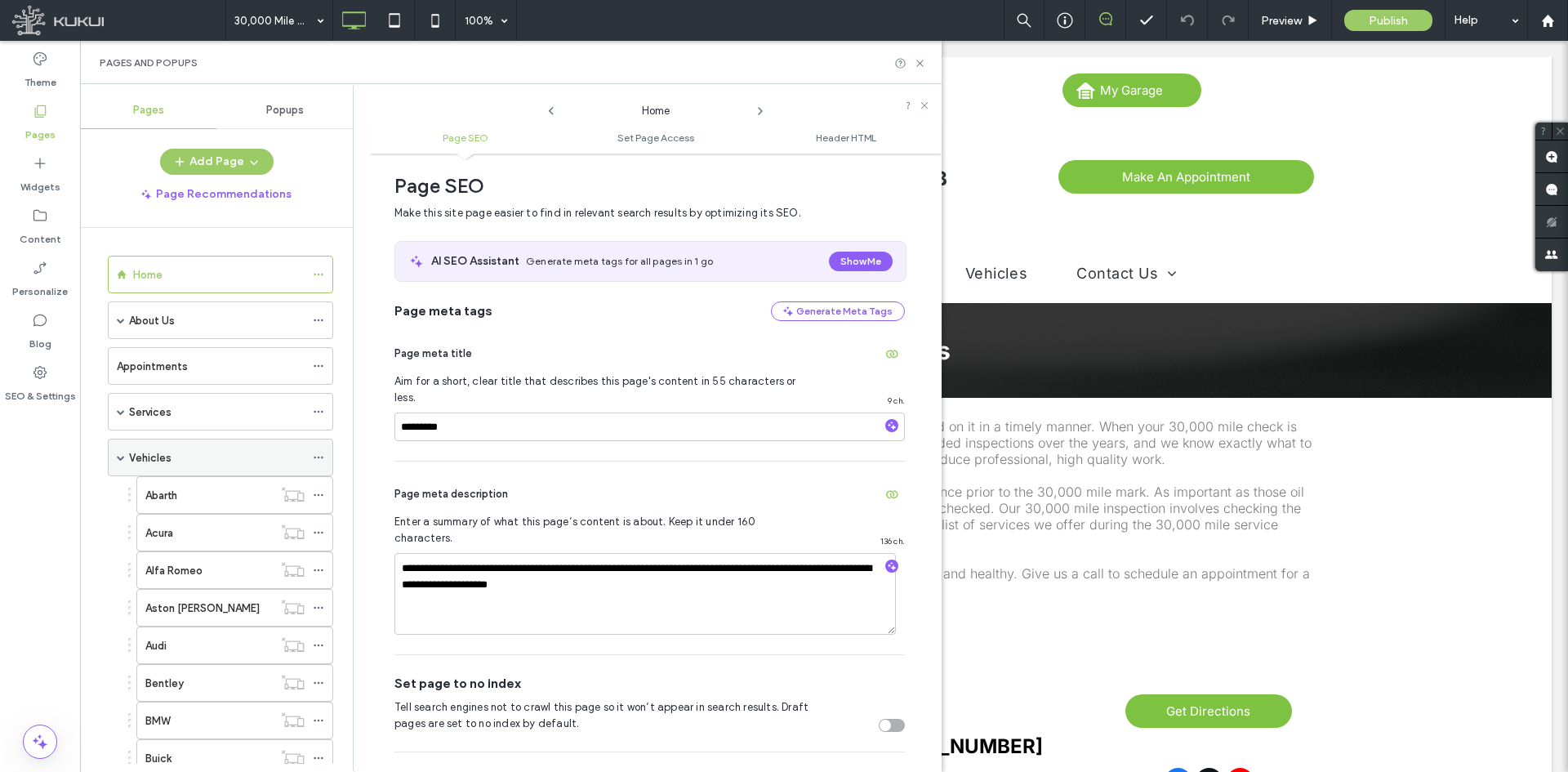 click 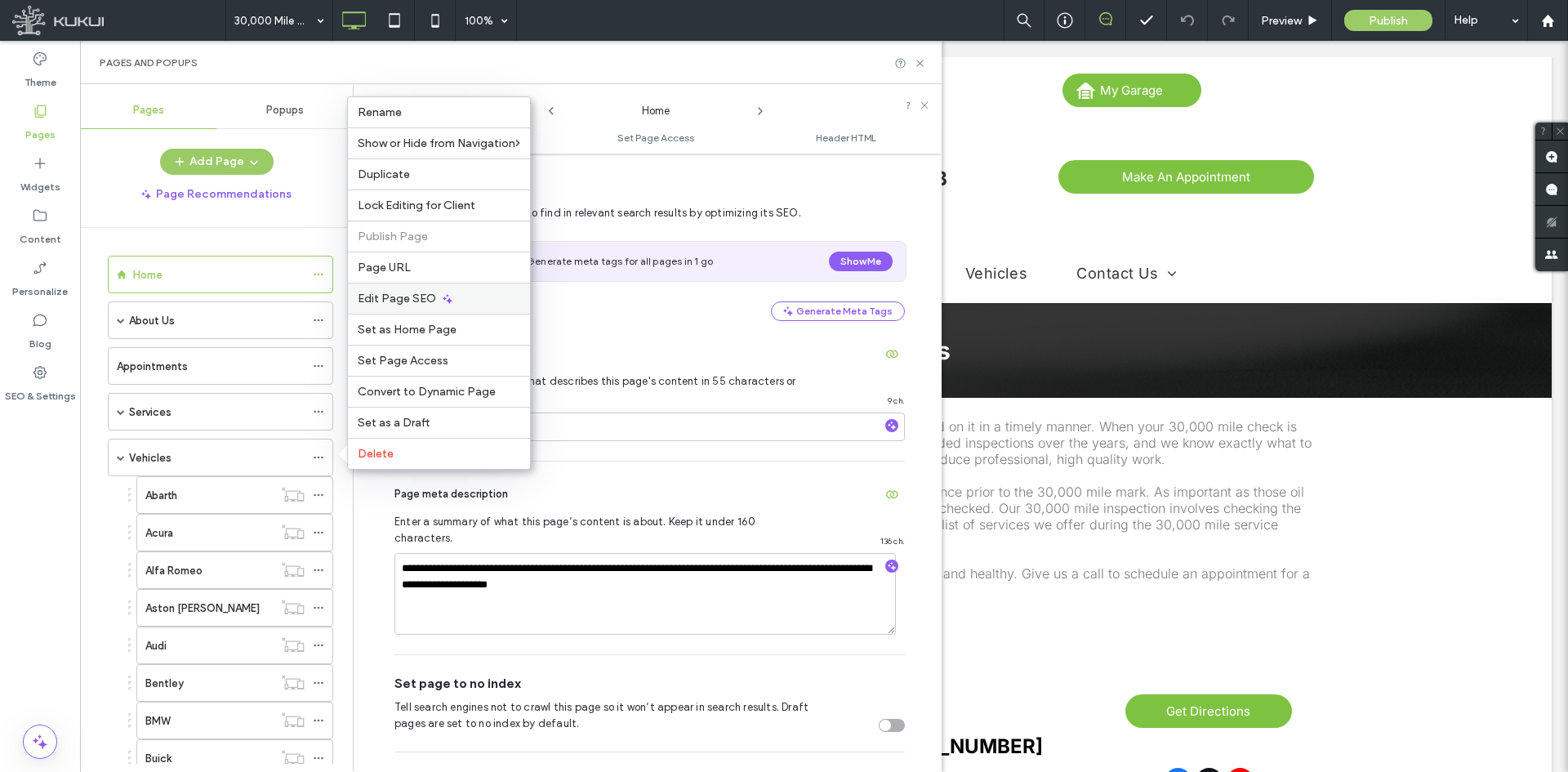 click on "Edit Page SEO" at bounding box center (397, 298) 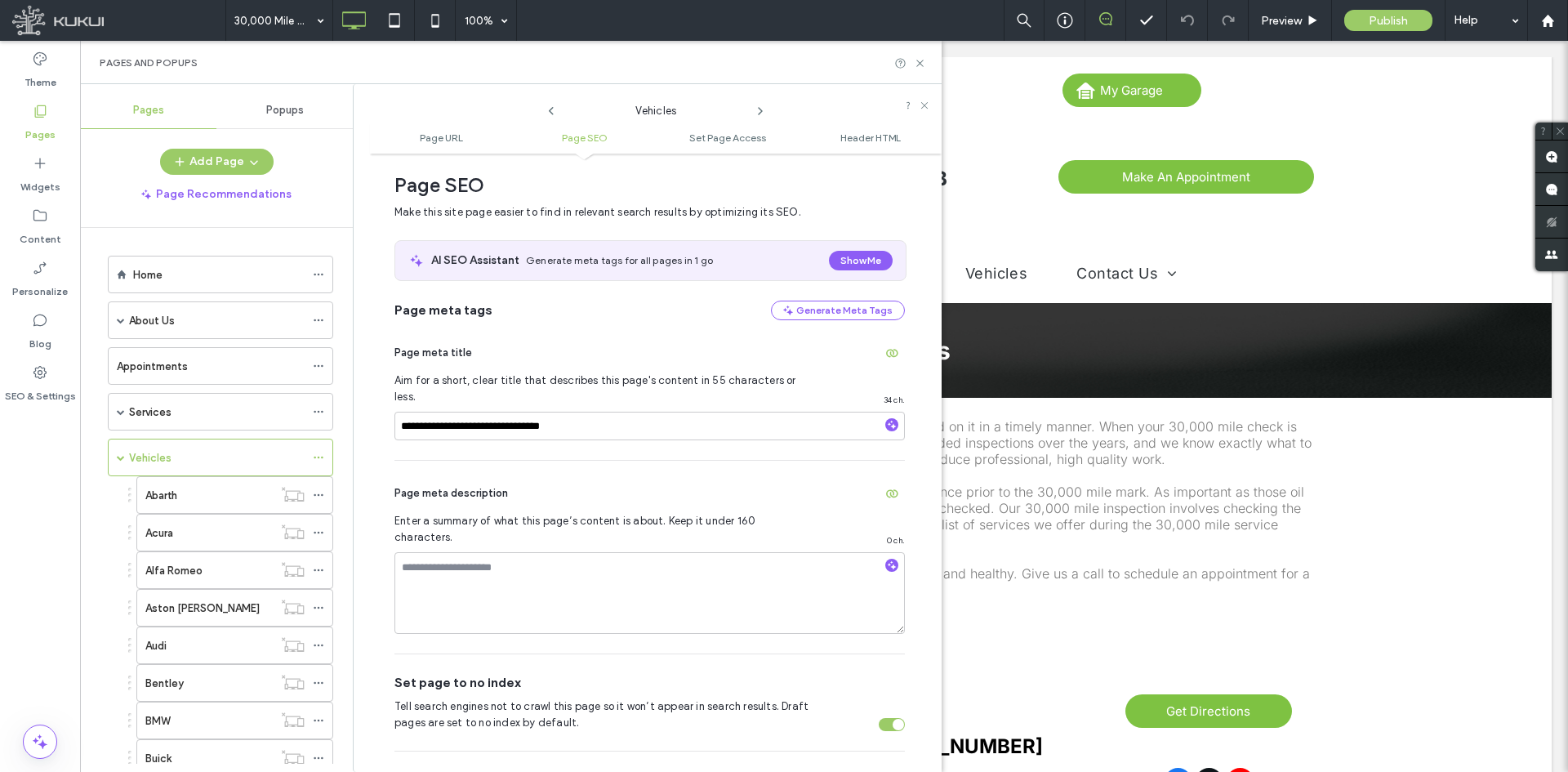 scroll, scrollTop: 387, scrollLeft: 0, axis: vertical 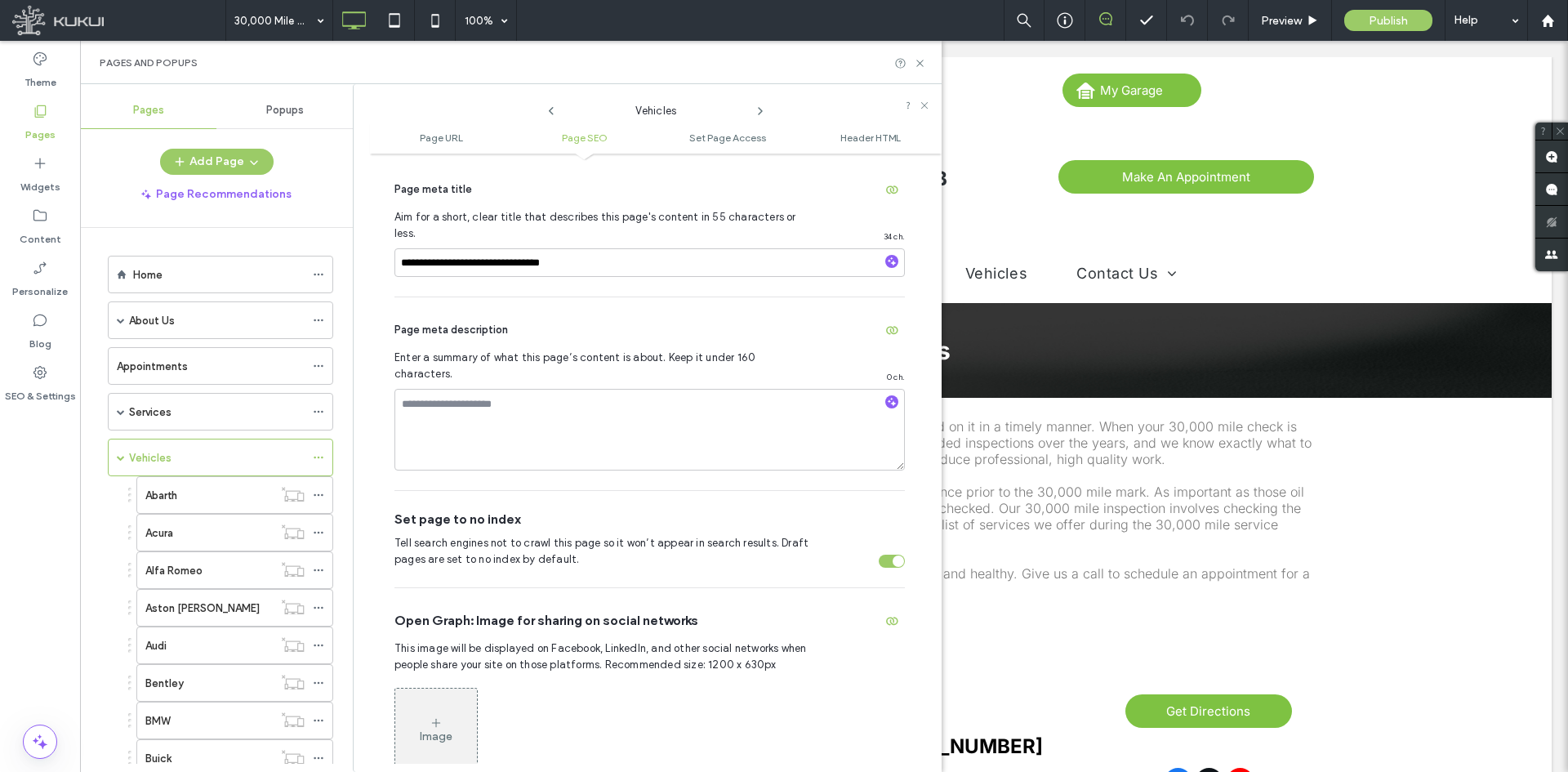 click at bounding box center [898, 561] 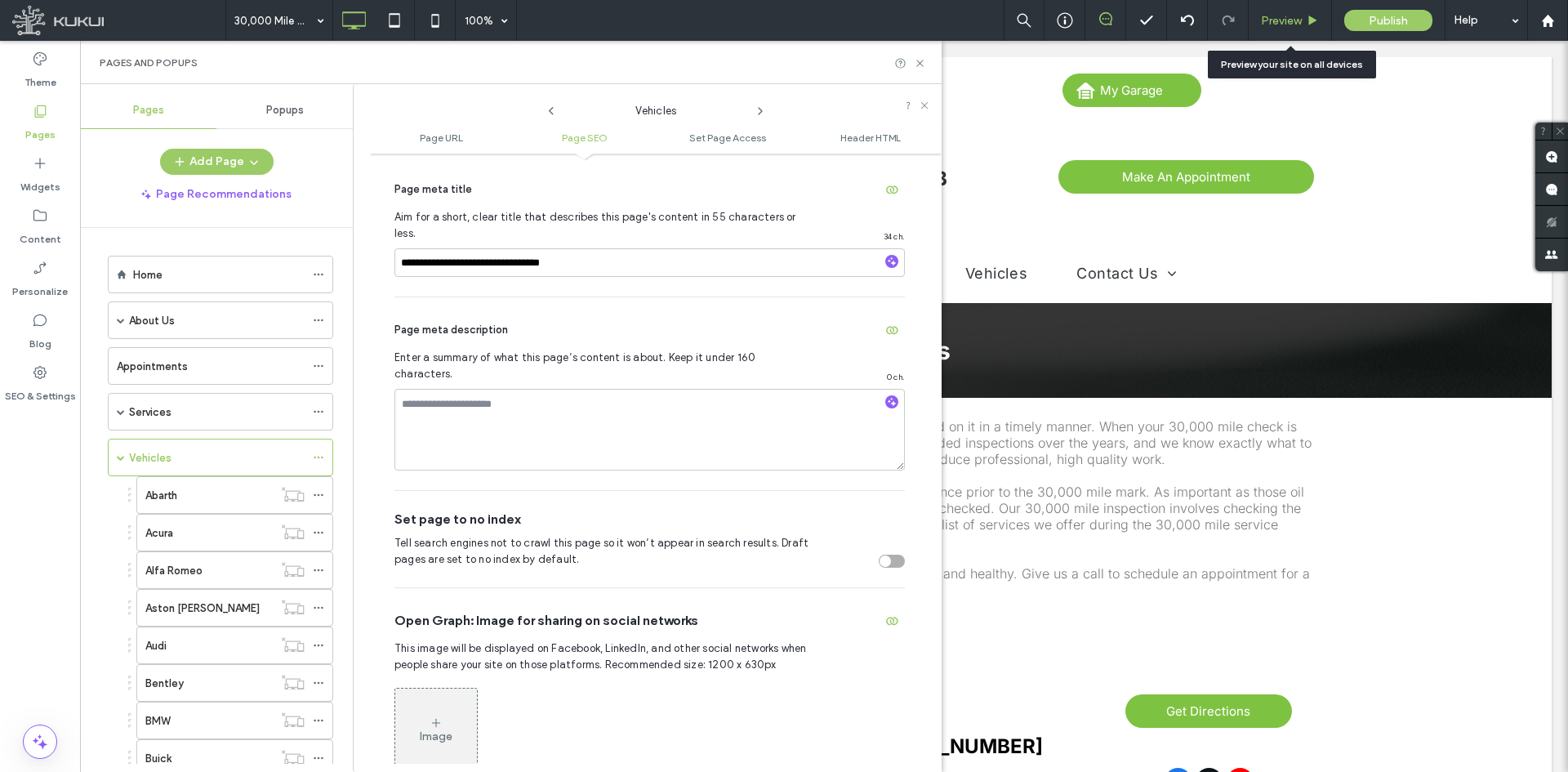 click on "Preview" at bounding box center (1281, 20) 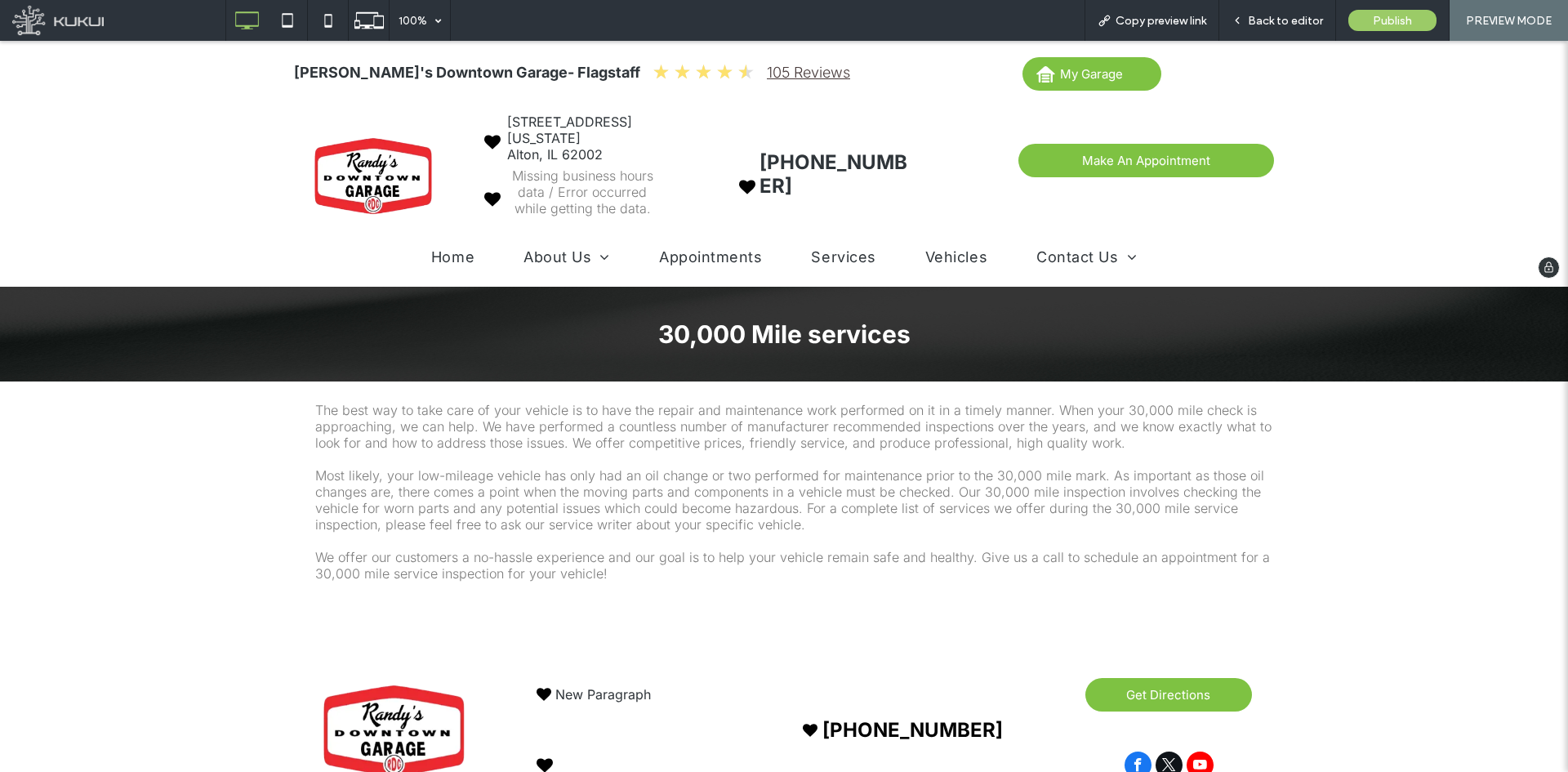 click at bounding box center (376, 176) 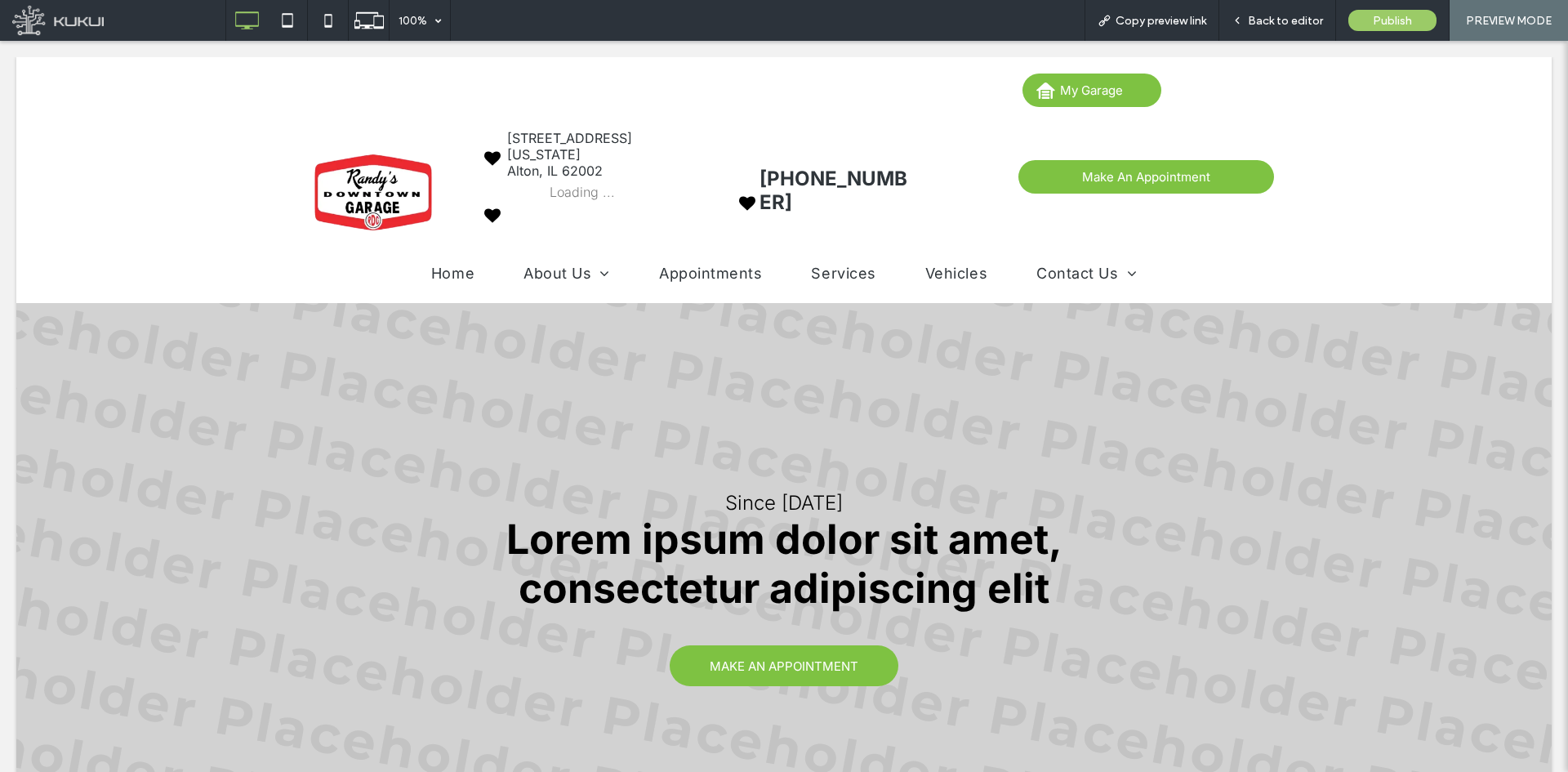 scroll, scrollTop: 0, scrollLeft: 0, axis: both 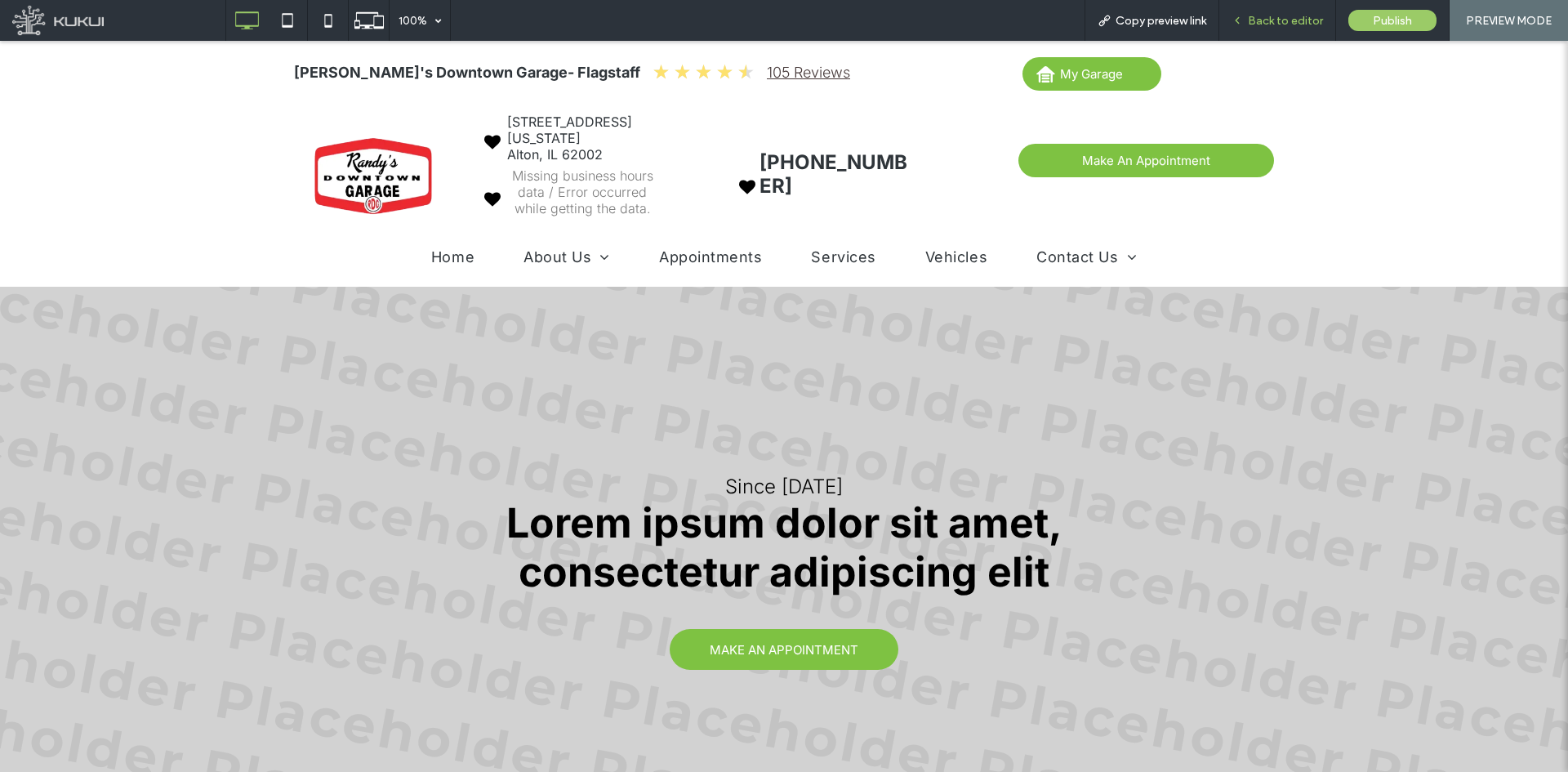click on "Back to editor" at bounding box center [1277, 20] 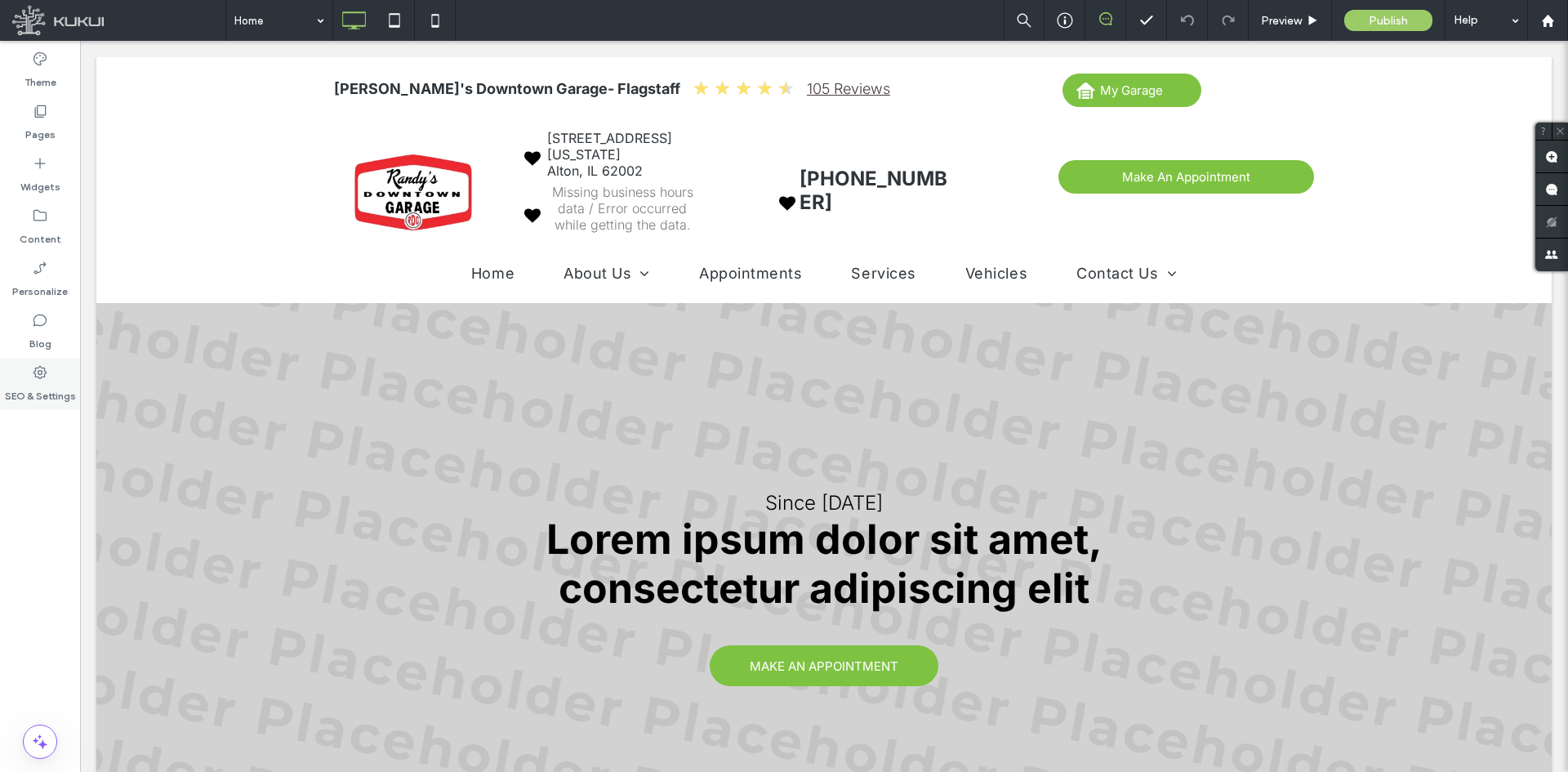 click on "SEO & Settings" at bounding box center (40, 392) 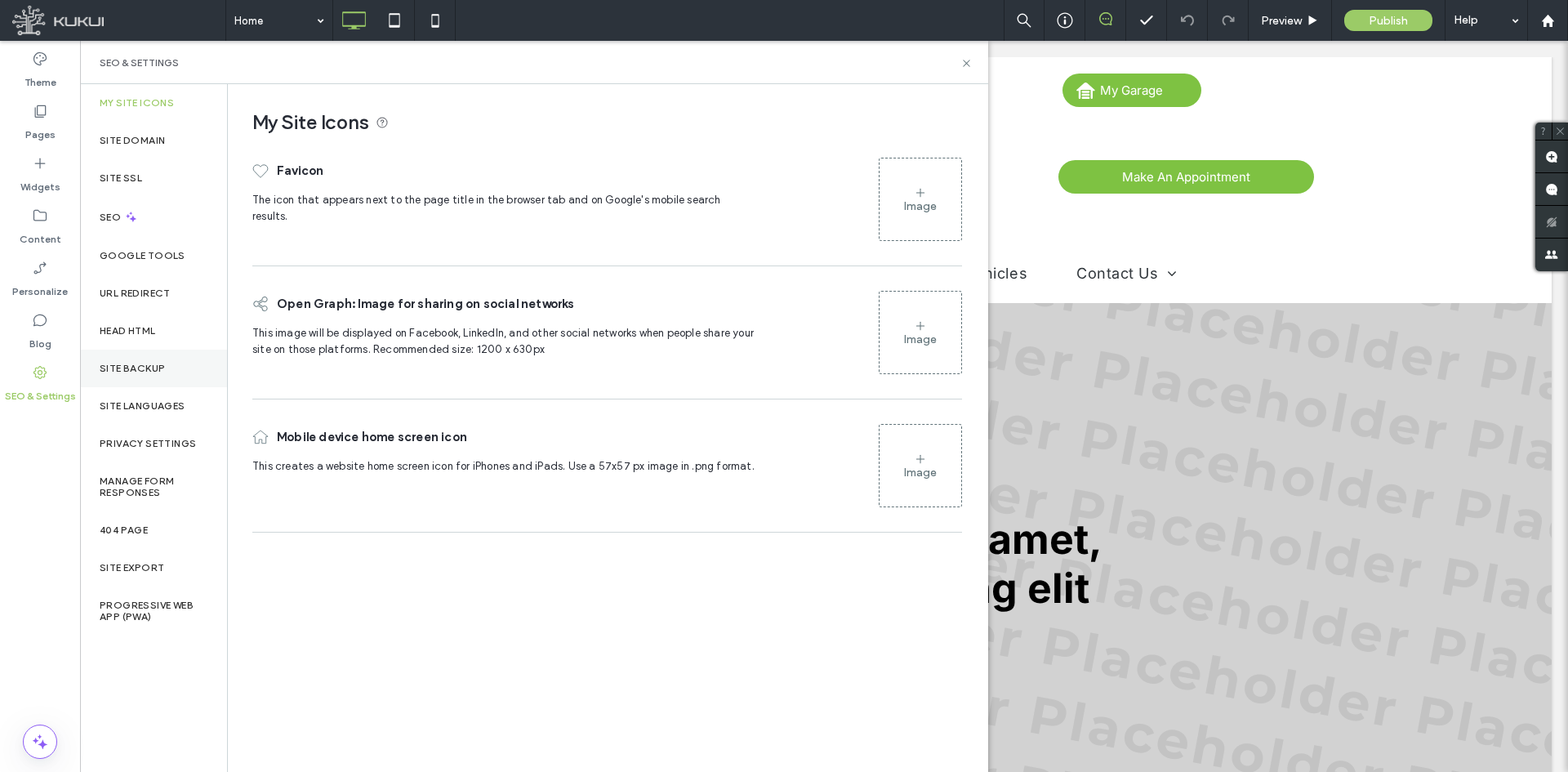 click on "Site Backup" at bounding box center (132, 368) 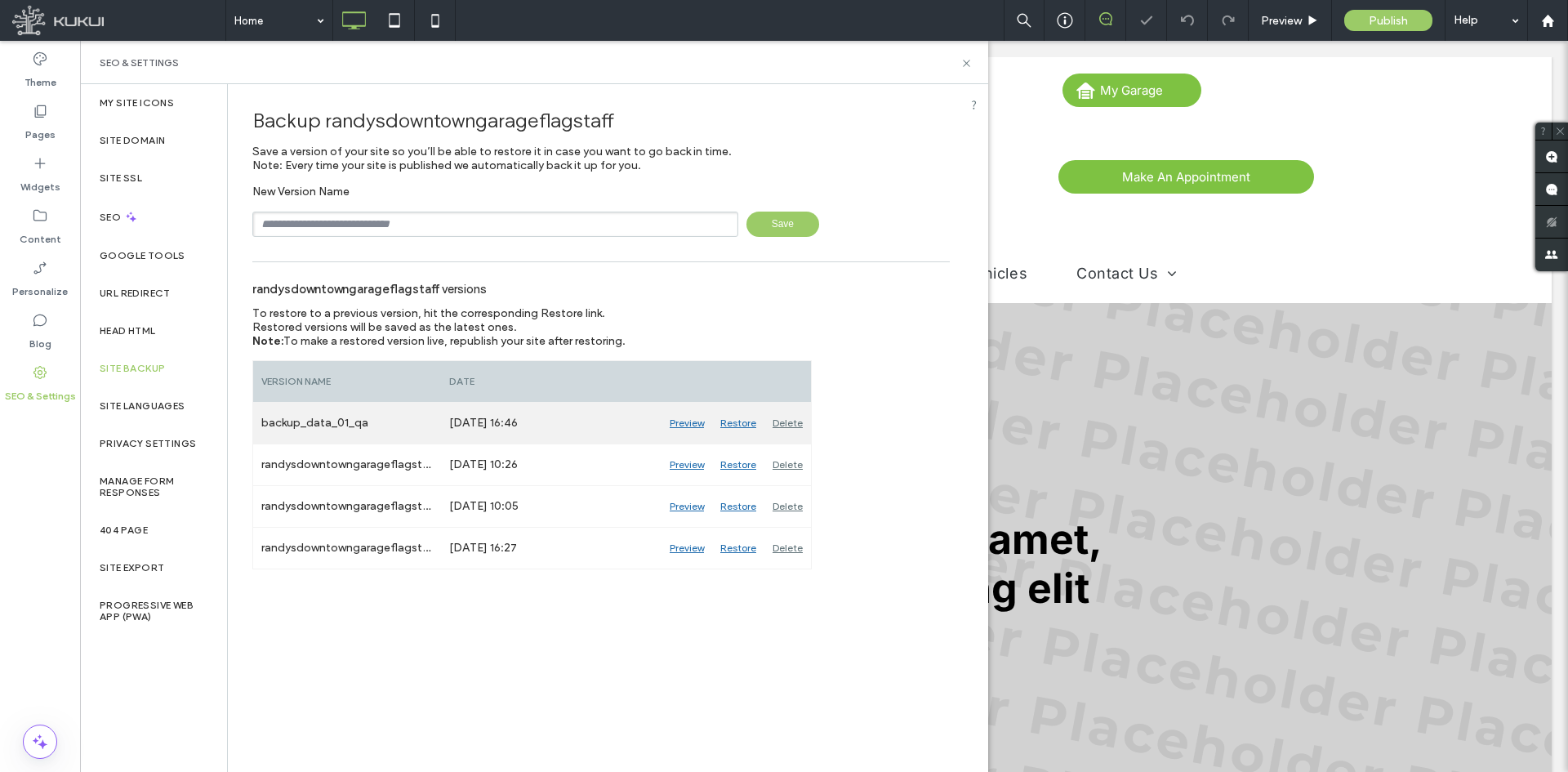 click on "Restore" at bounding box center [738, 423] 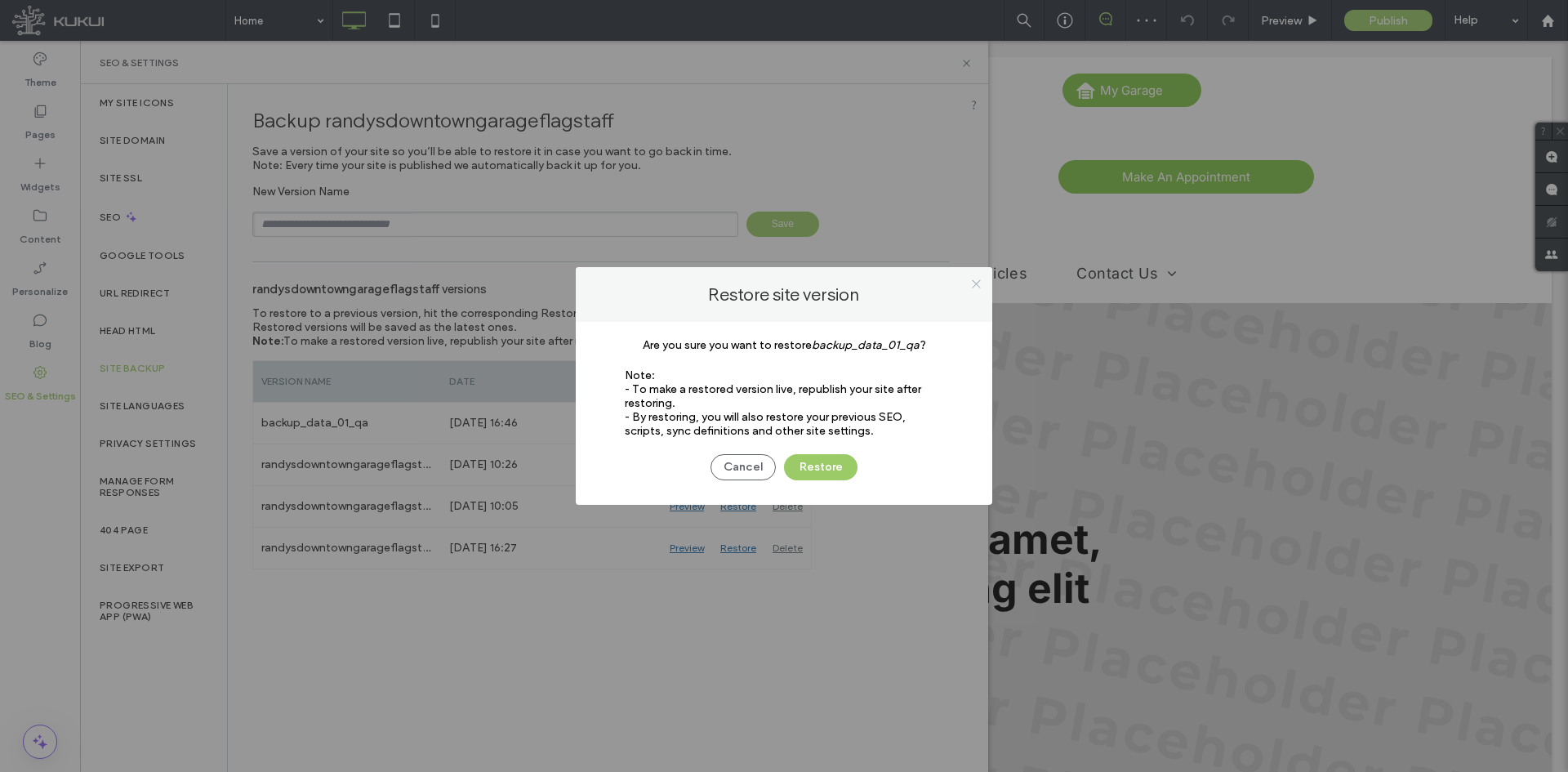 click 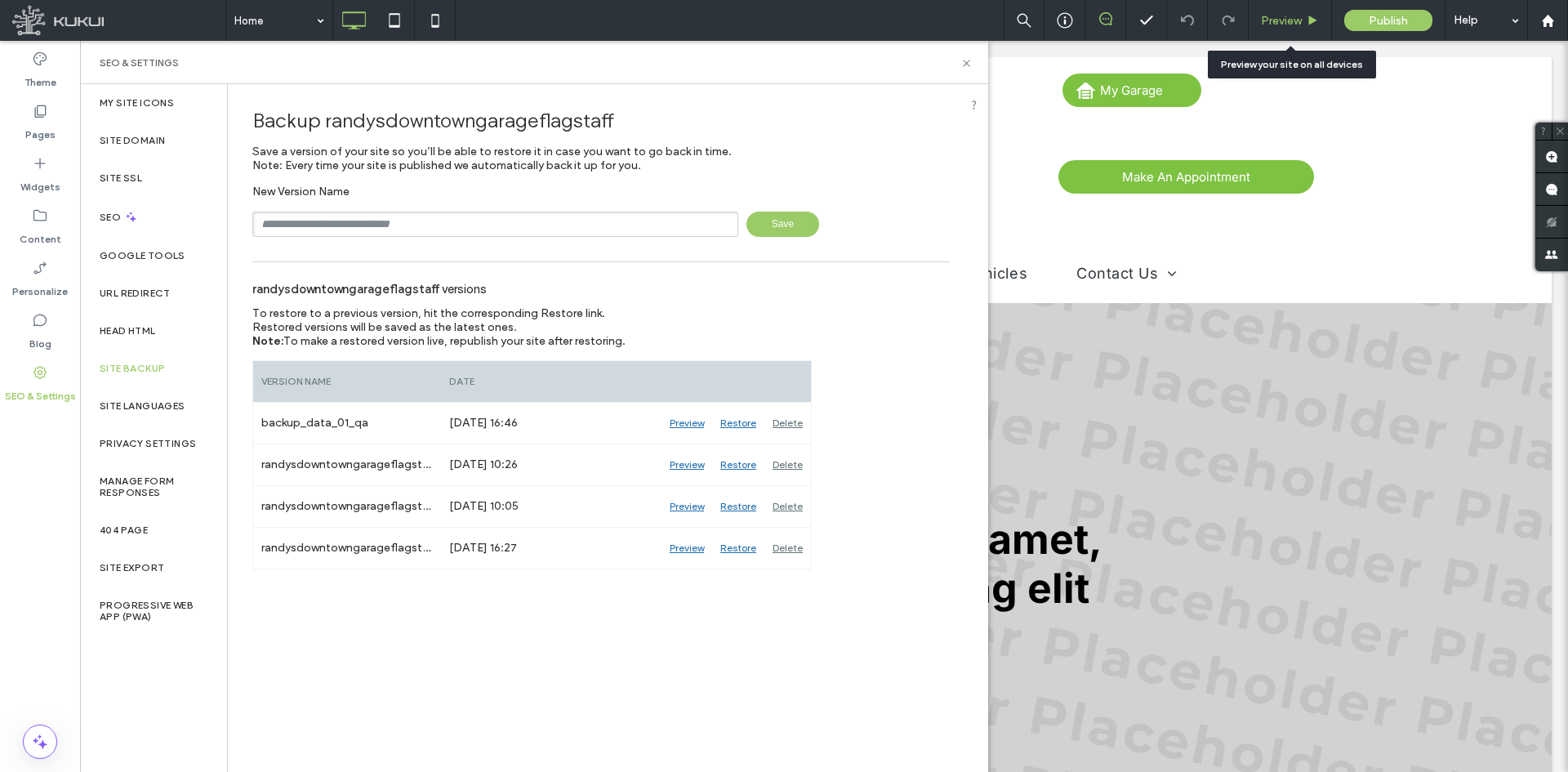 click on "Preview" at bounding box center [1290, 20] 